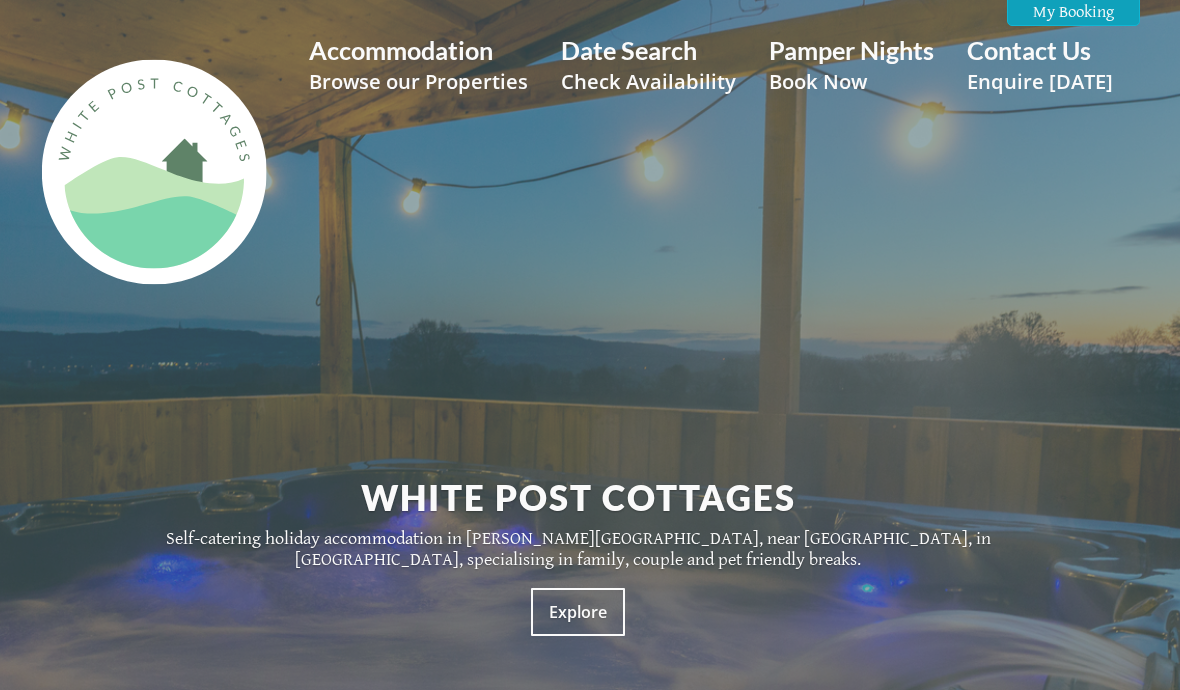 scroll, scrollTop: 0, scrollLeft: 0, axis: both 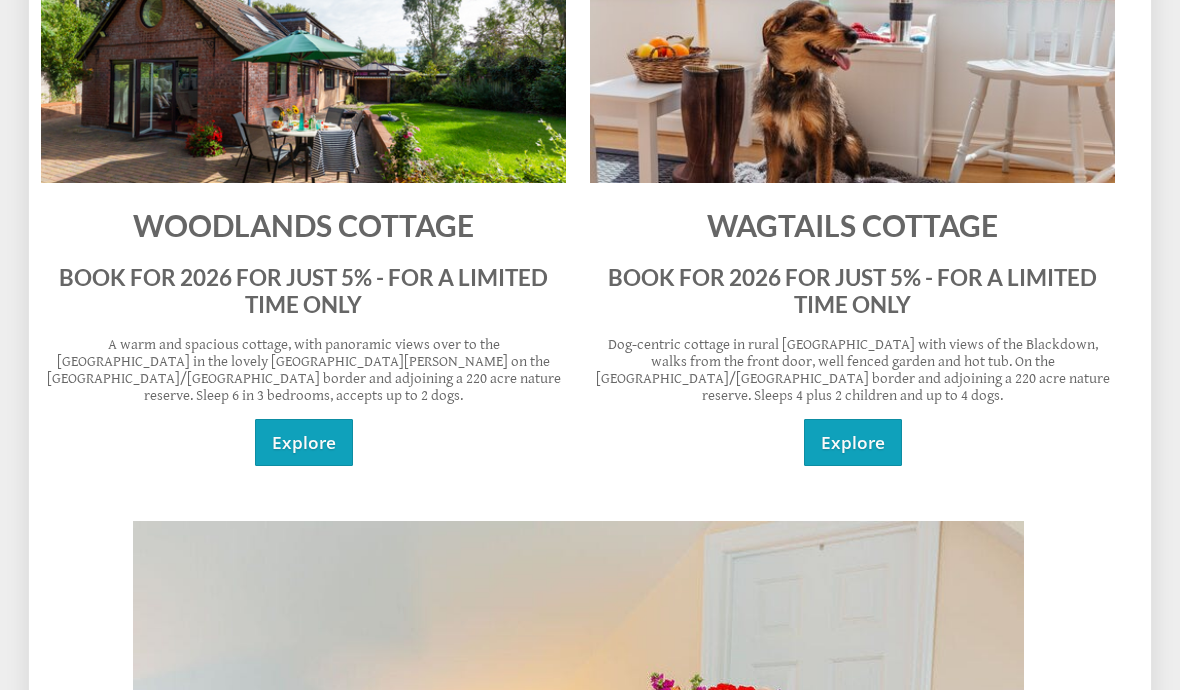click on "Woodlands Cottage" at bounding box center (303, 226) 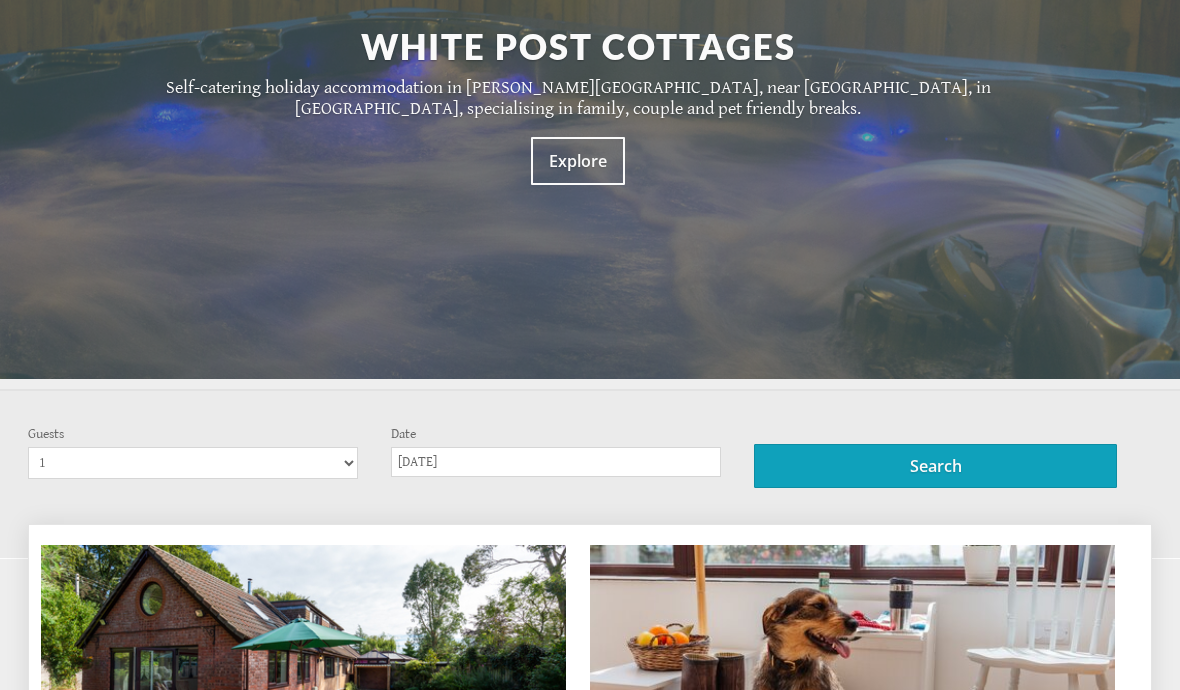 scroll, scrollTop: 442, scrollLeft: 0, axis: vertical 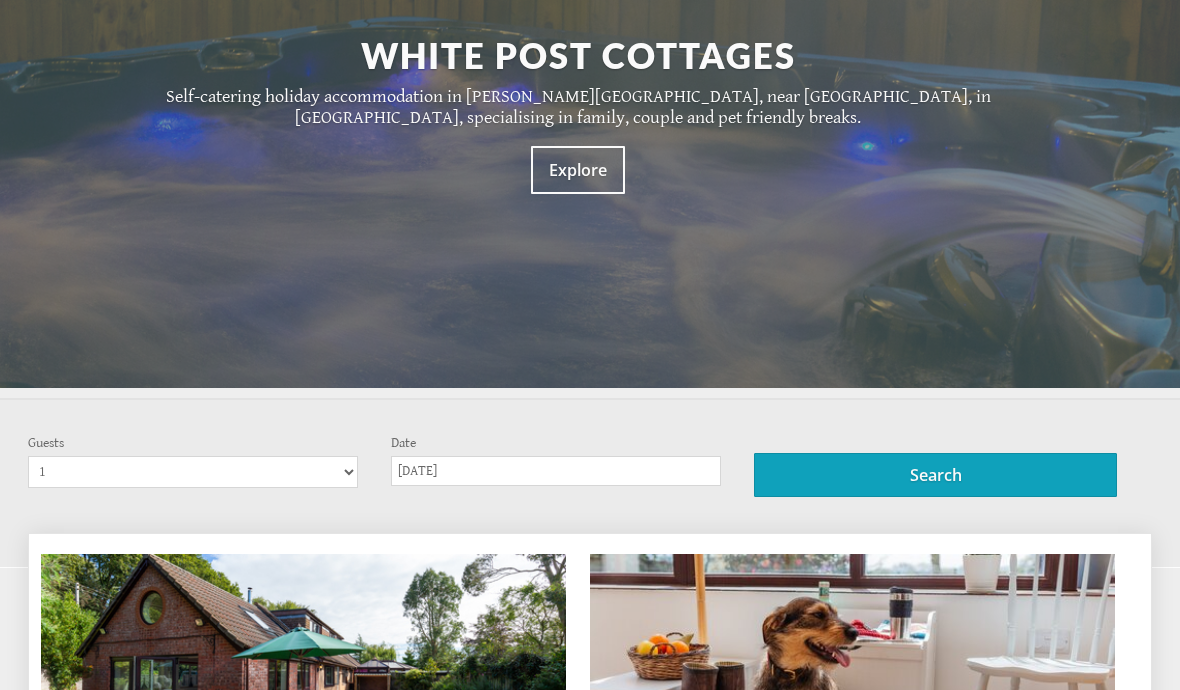 click on "1
2
3
4
5
6" at bounding box center (193, 472) 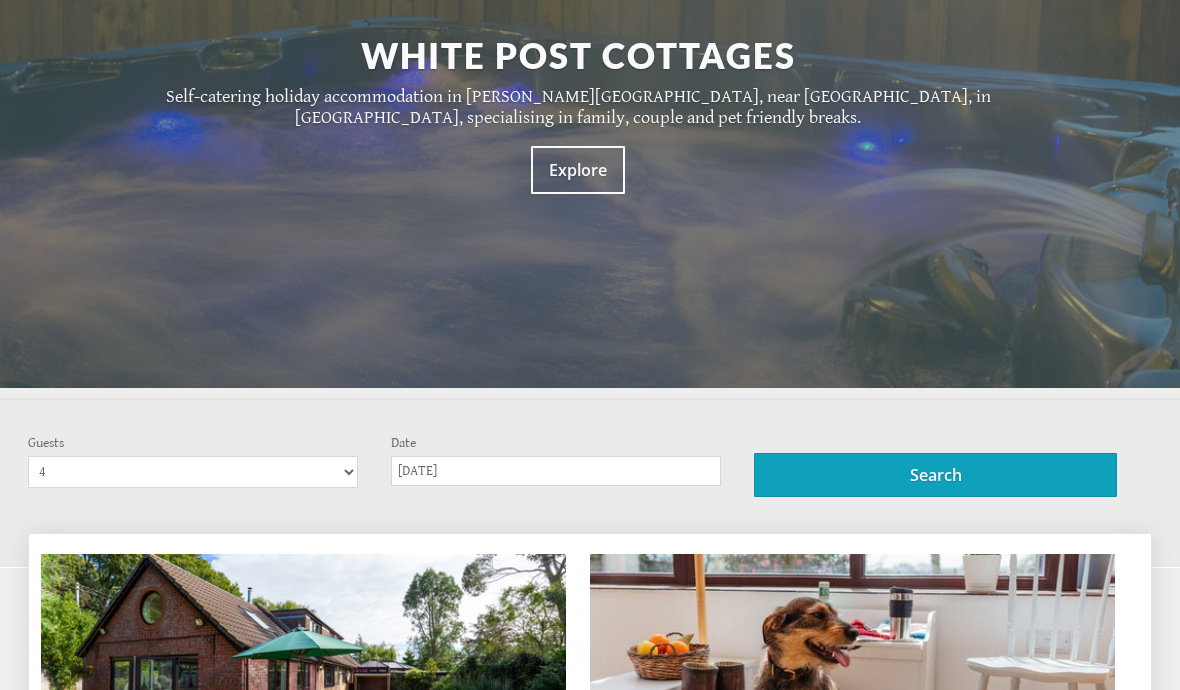 click on "[DATE]" at bounding box center (556, 471) 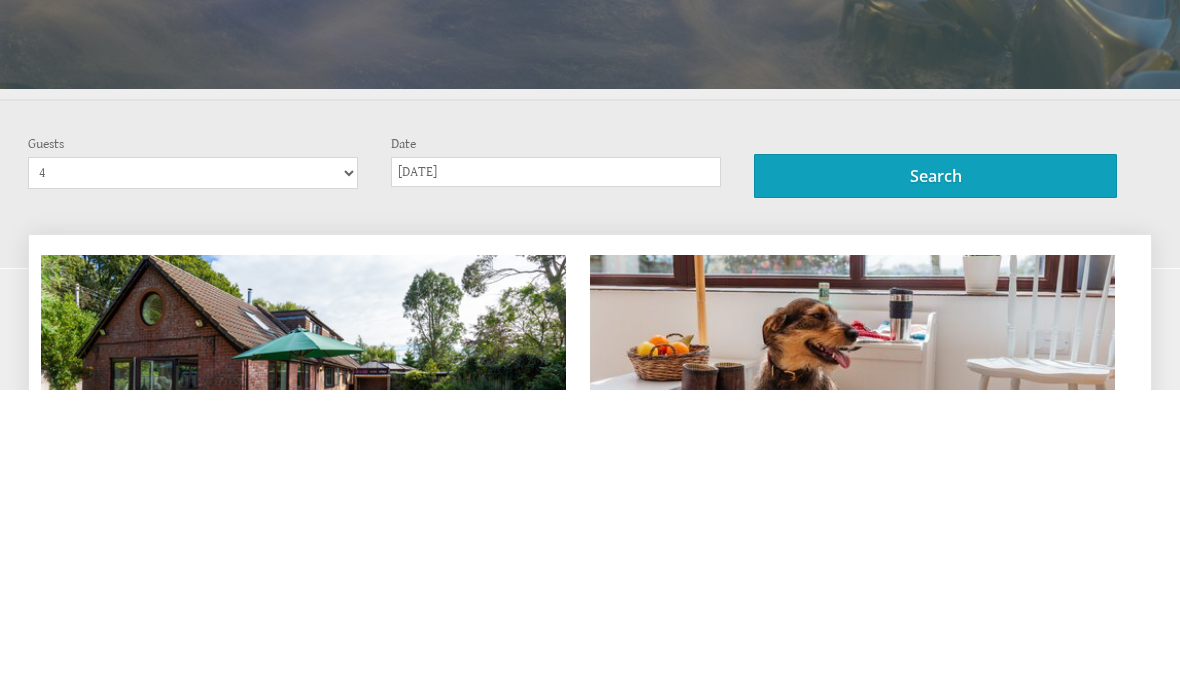 scroll, scrollTop: 742, scrollLeft: 0, axis: vertical 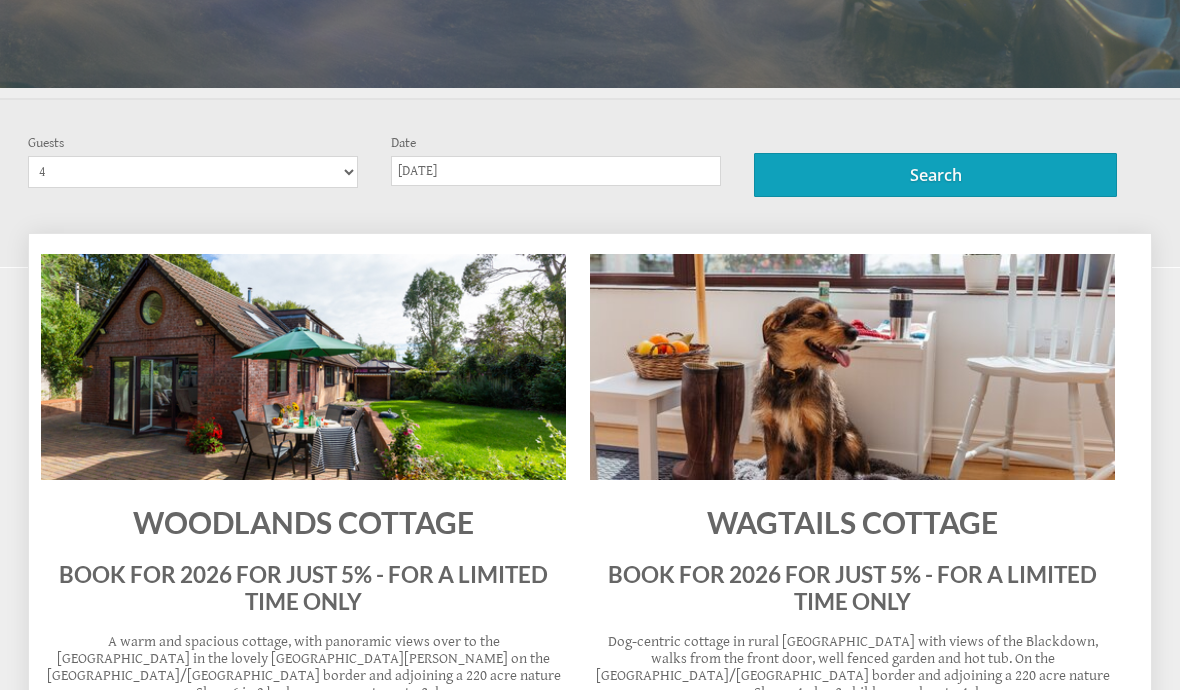 click on "07/02/2026" at bounding box center [556, 171] 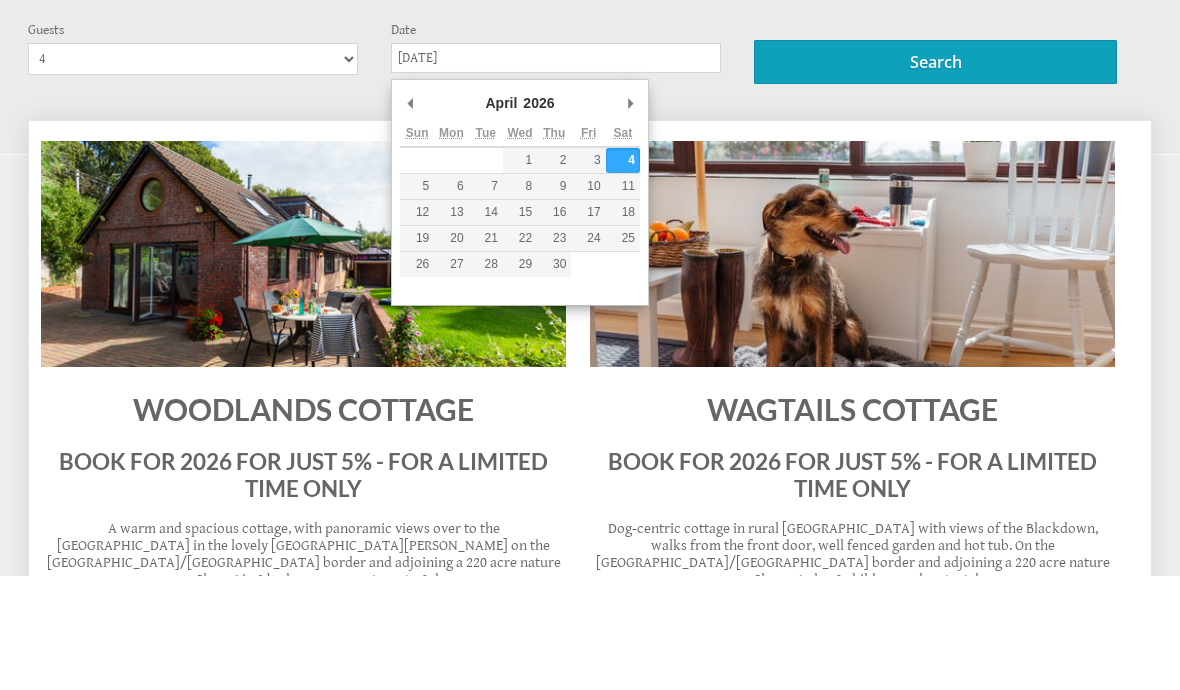 scroll, scrollTop: 856, scrollLeft: 0, axis: vertical 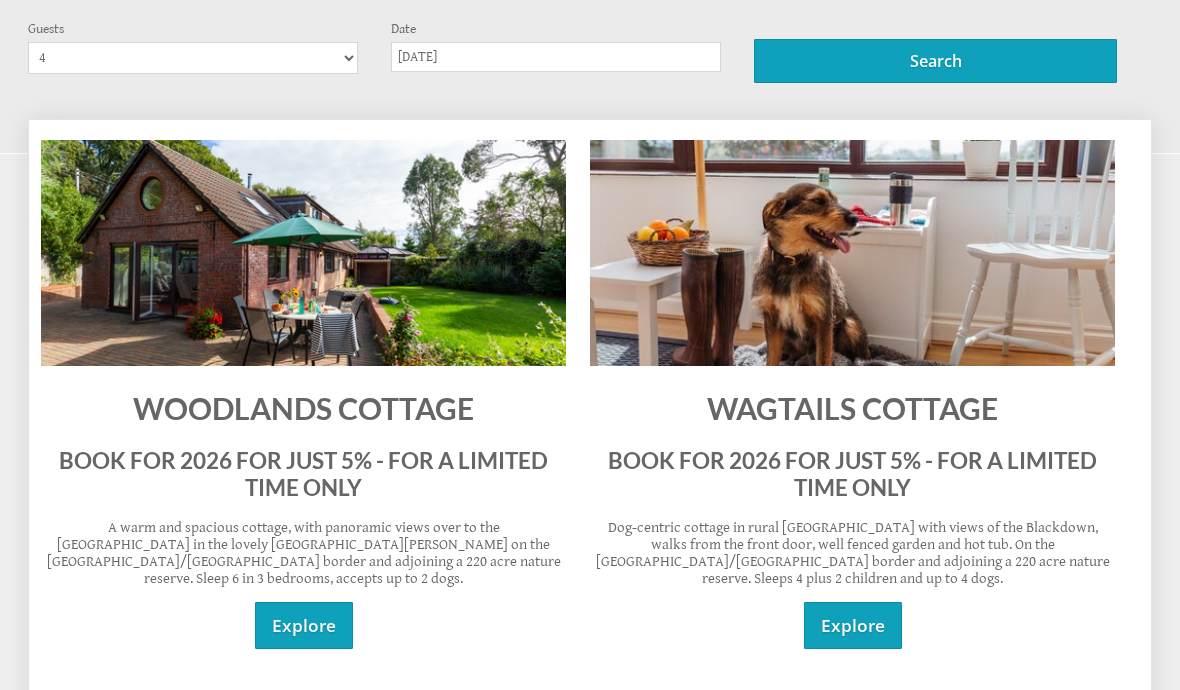 click on "04/04/2026" at bounding box center [556, 57] 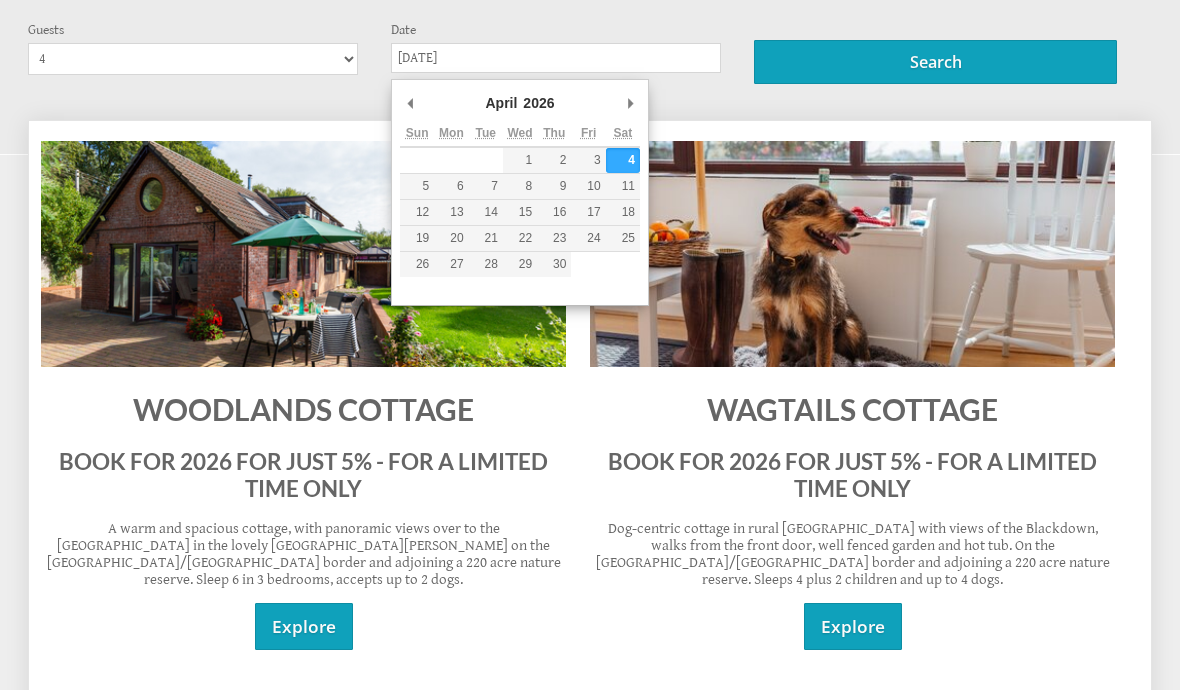 type on "23/04/2026" 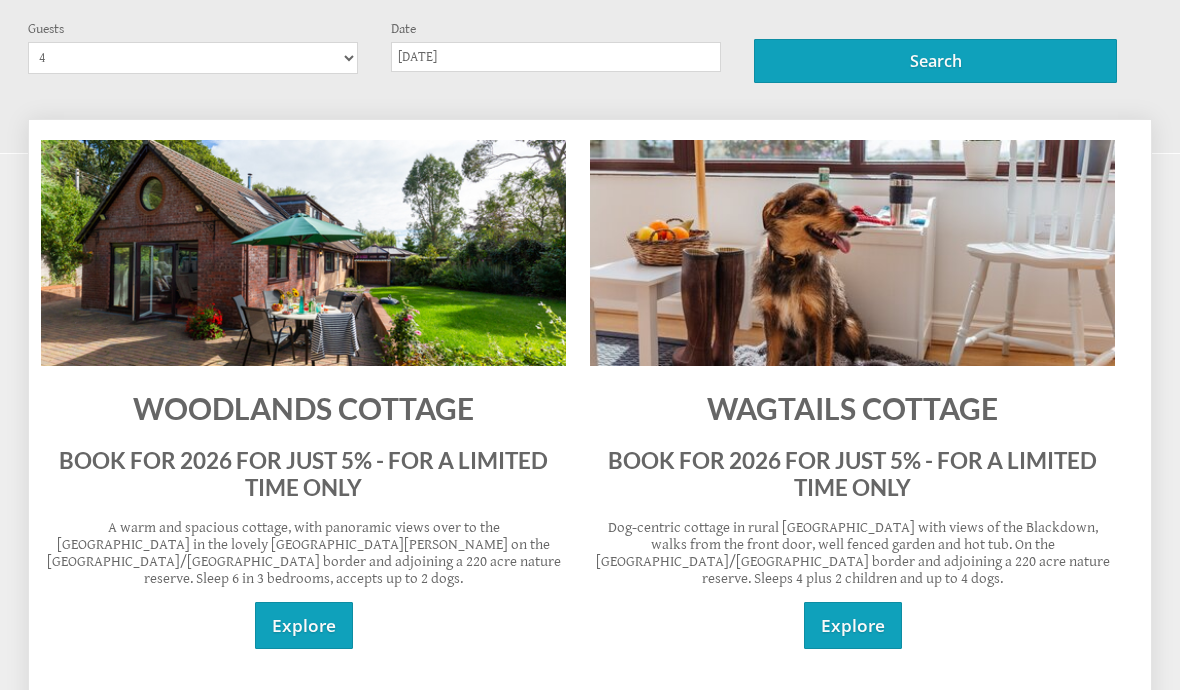 click on "Search" at bounding box center (936, 62) 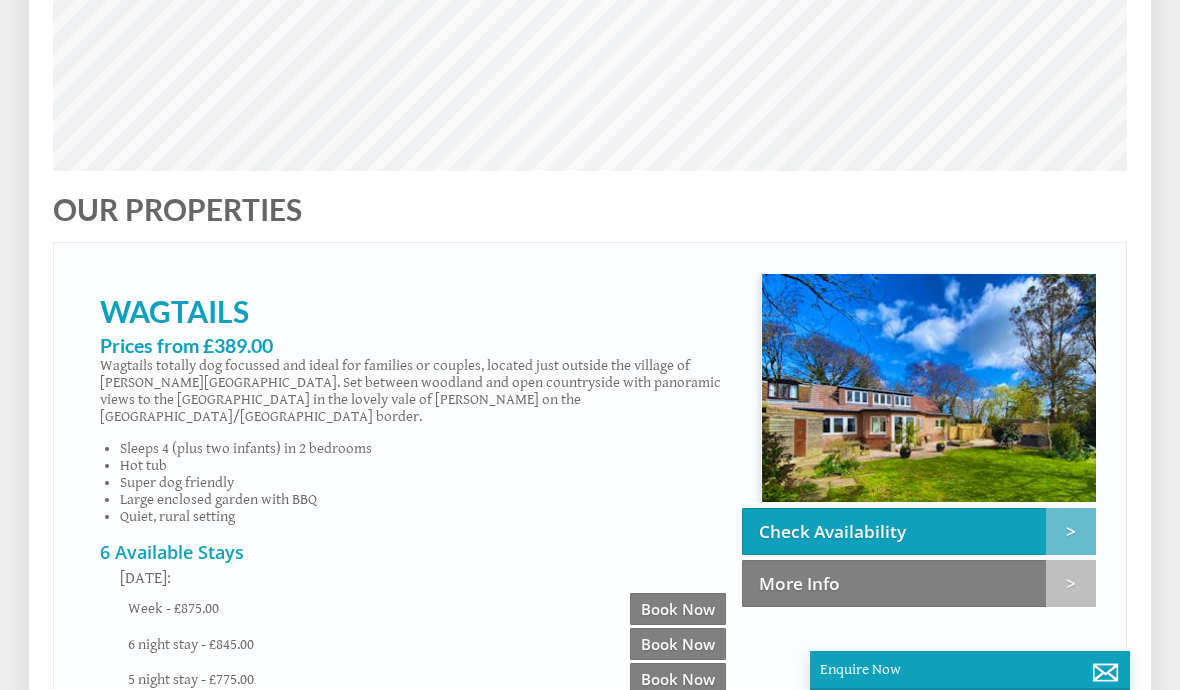 scroll, scrollTop: 0, scrollLeft: 0, axis: both 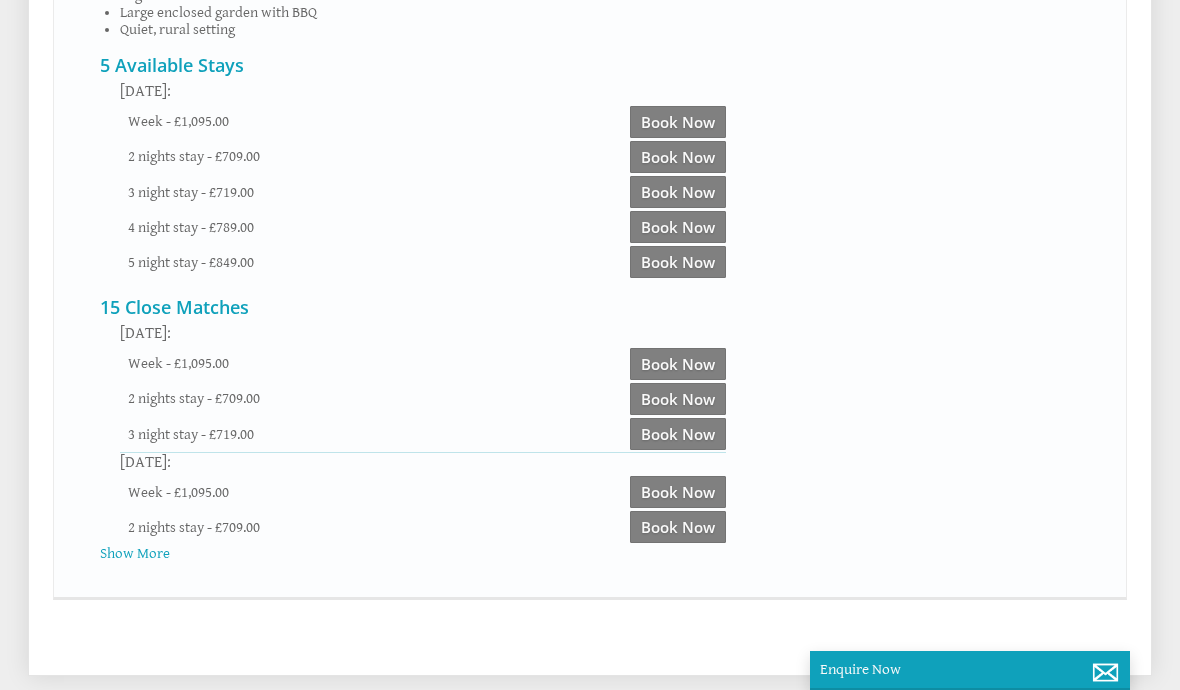 click on "Check Availability" at bounding box center (919, -150) 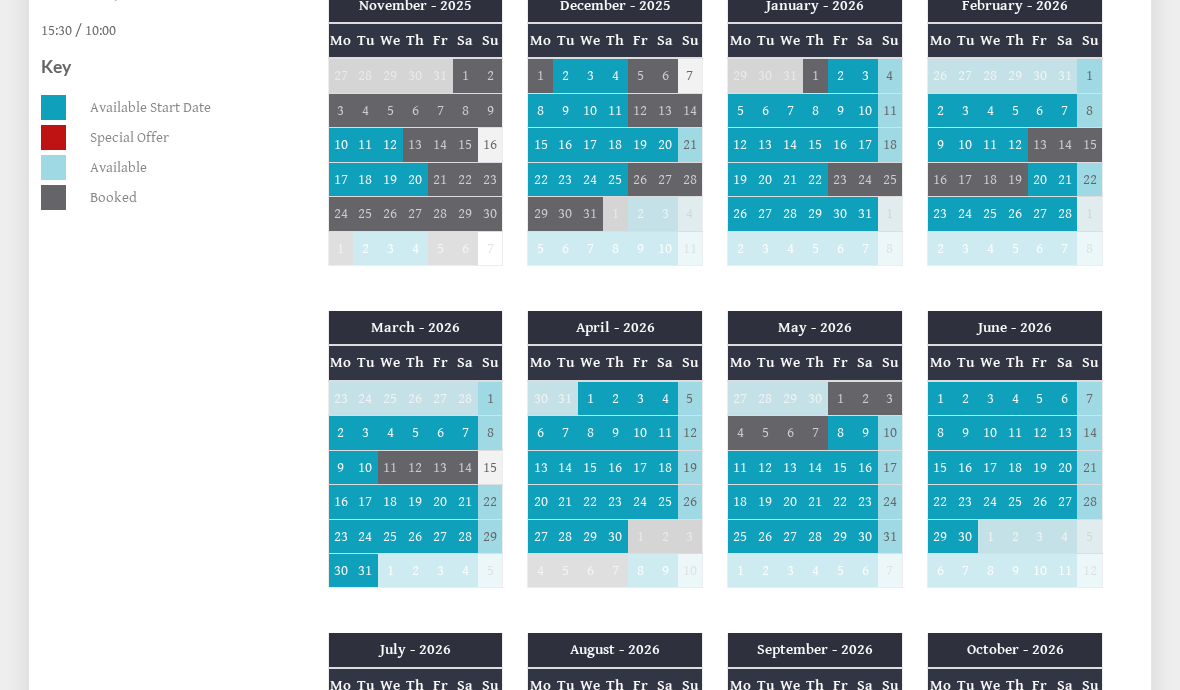 scroll, scrollTop: 1196, scrollLeft: 0, axis: vertical 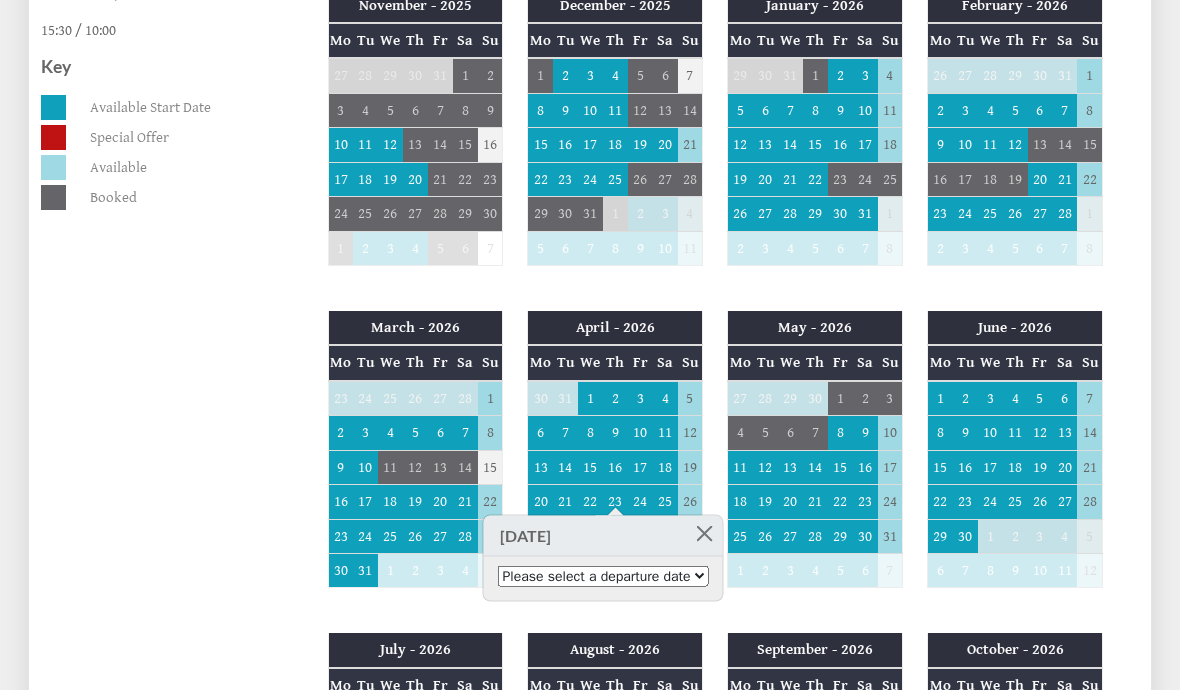 click on "Please select a departure date 25th Apr 2026 - £709.00 26th Apr 2026 - £719.00 27th Apr 2026 - £789.00 28th Apr 2026 - £849.00 30th Apr 2026 - £1,095.00" at bounding box center (603, 576) 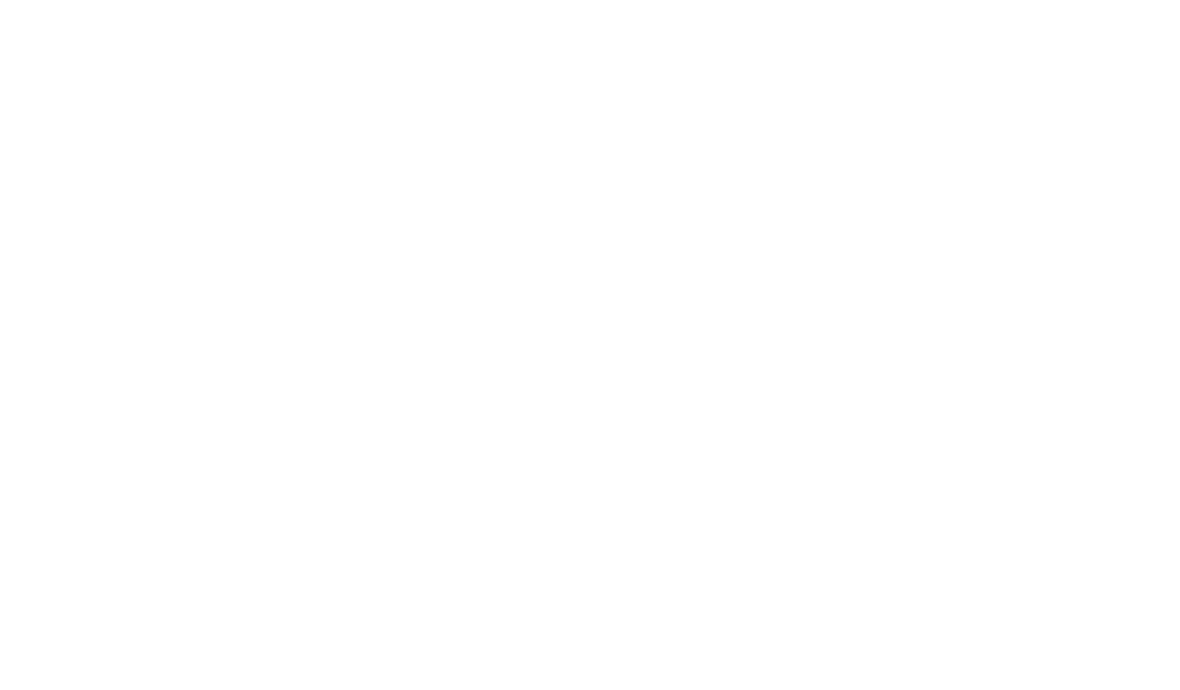 scroll, scrollTop: 1283, scrollLeft: 0, axis: vertical 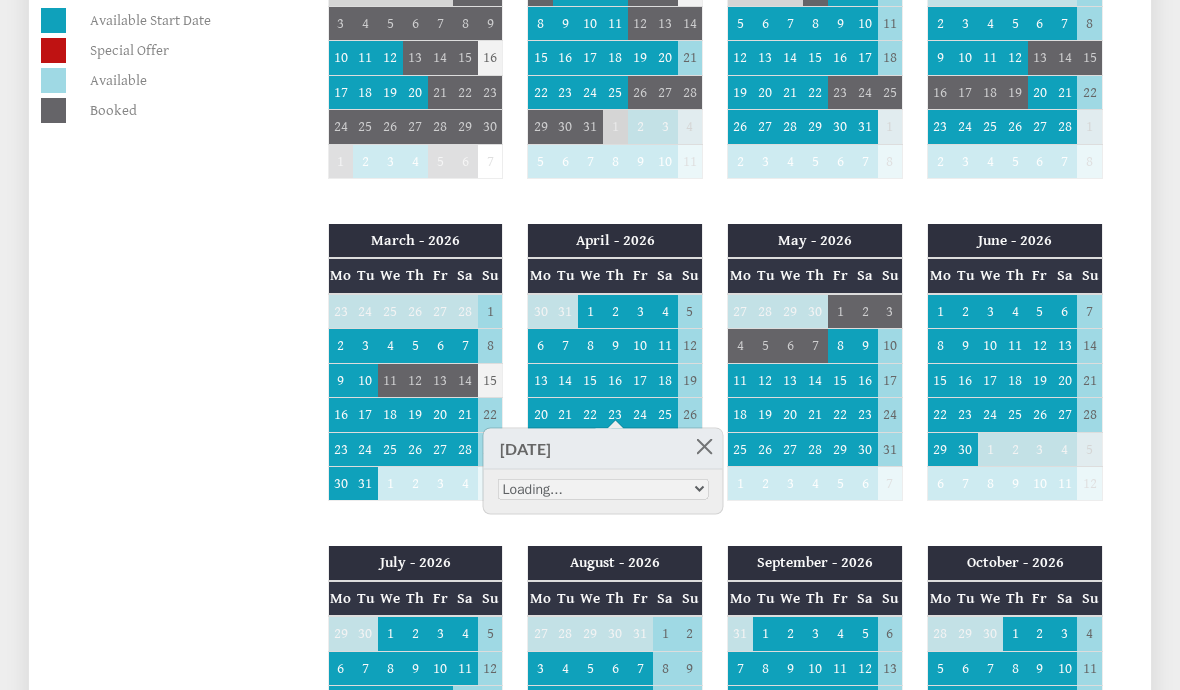 click on "16" at bounding box center [615, 380] 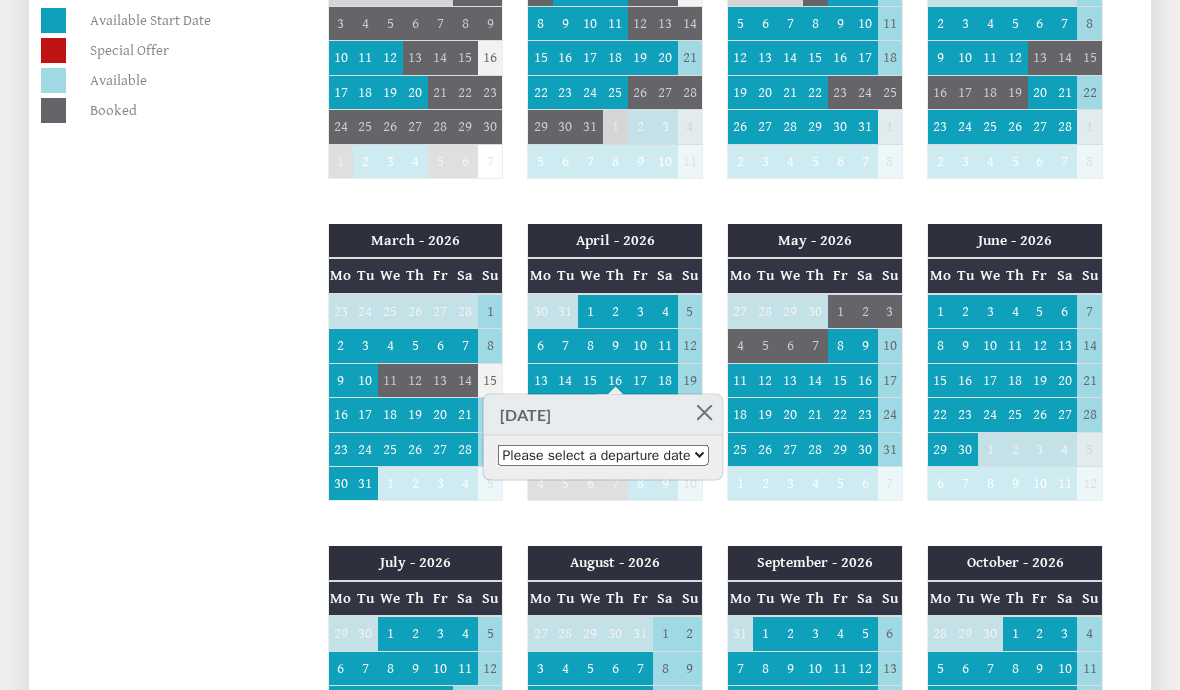 click on "Please select a departure date 18th Apr 2026 - £709.00 19th Apr 2026 - £719.00 20th Apr 2026 - £789.00 21st Apr 2026 - £849.00 23rd Apr 2026 - £1,095.00" at bounding box center (603, 455) 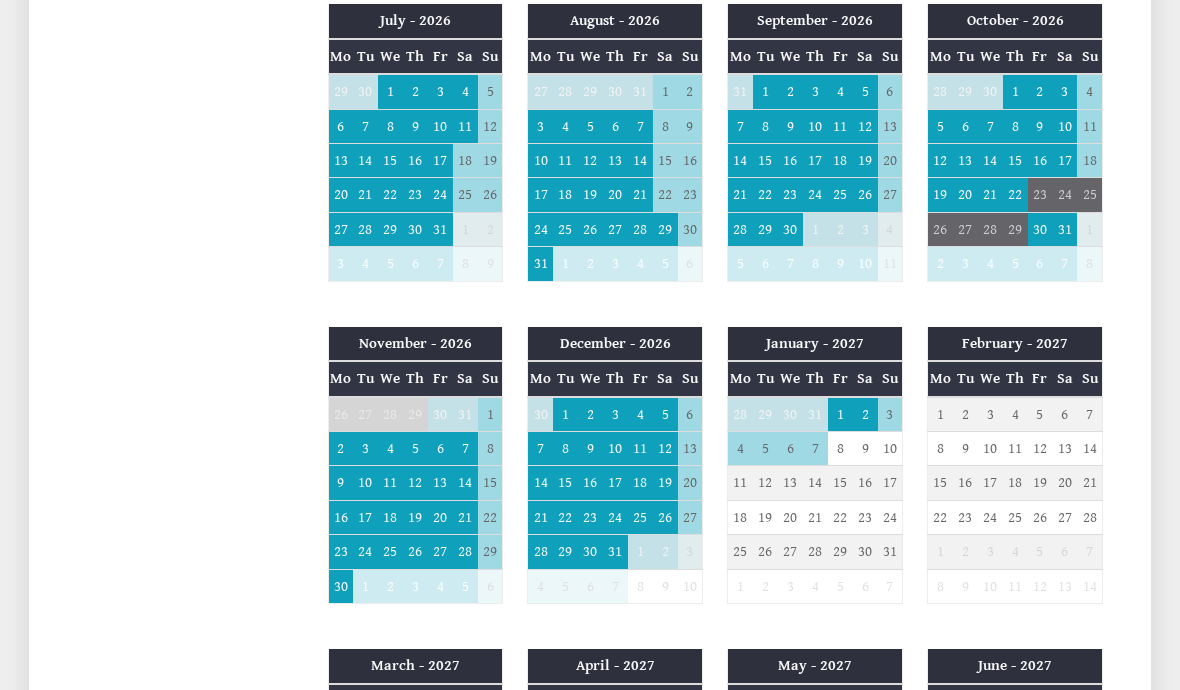 scroll, scrollTop: 1824, scrollLeft: 0, axis: vertical 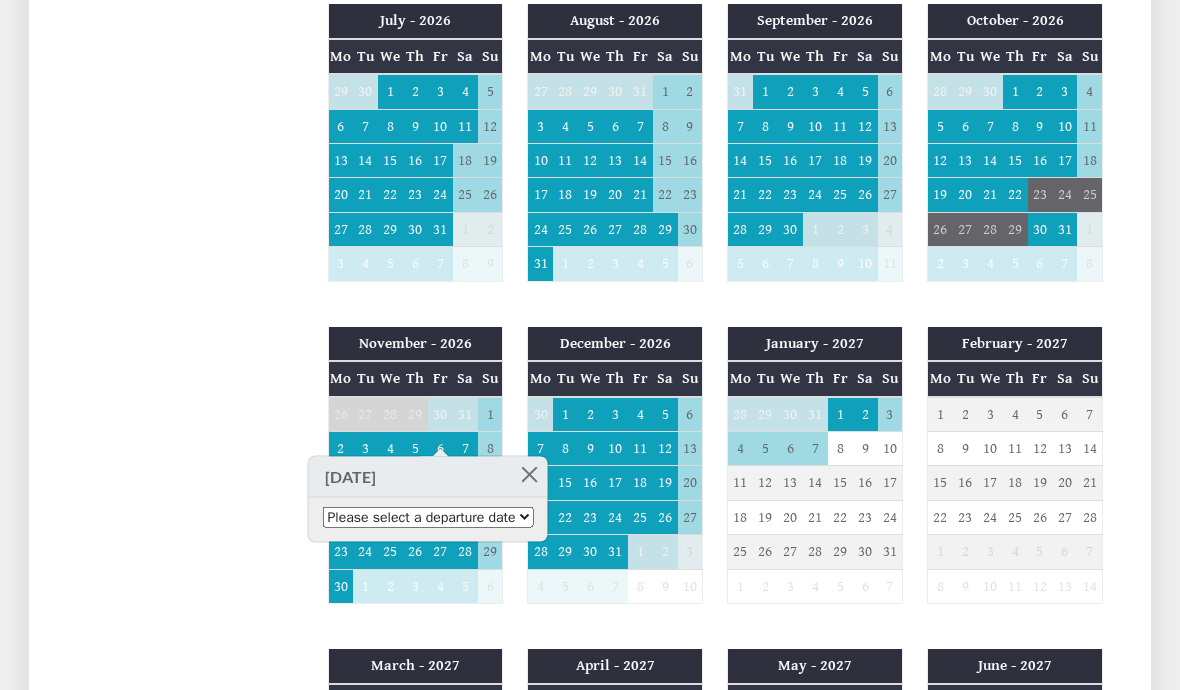 click on "5" at bounding box center [415, 448] 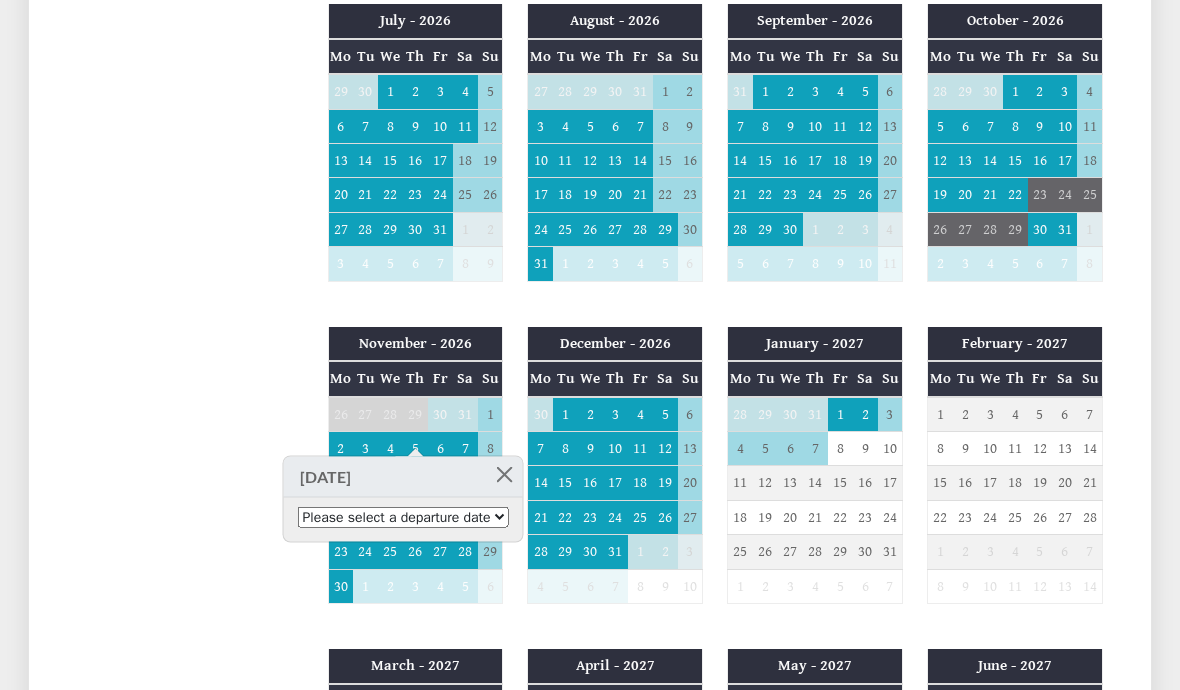 click on "Please select a departure date 7th Nov 2026 - £589.00 8th Nov 2026 - £585.00 9th Nov 2026 - £605.00 10th Nov 2026 - £649.00 11th Nov 2026 - £755.00 12th Nov 2026 - £785.00" at bounding box center (403, 517) 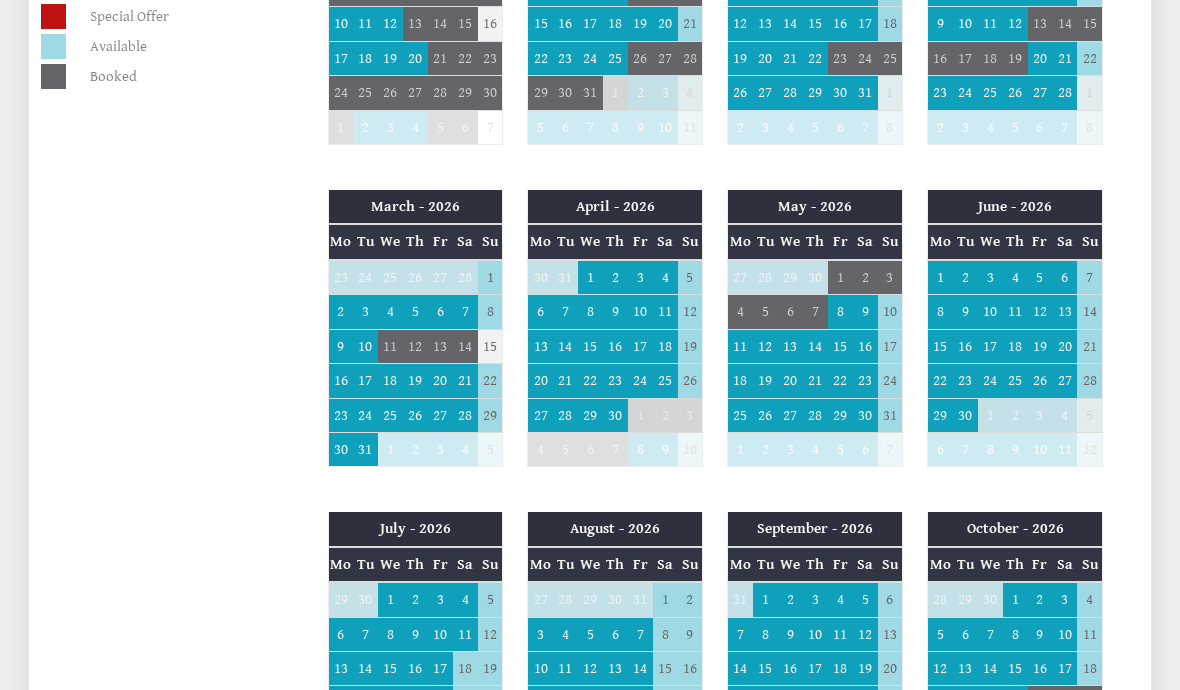 scroll, scrollTop: 1297, scrollLeft: 0, axis: vertical 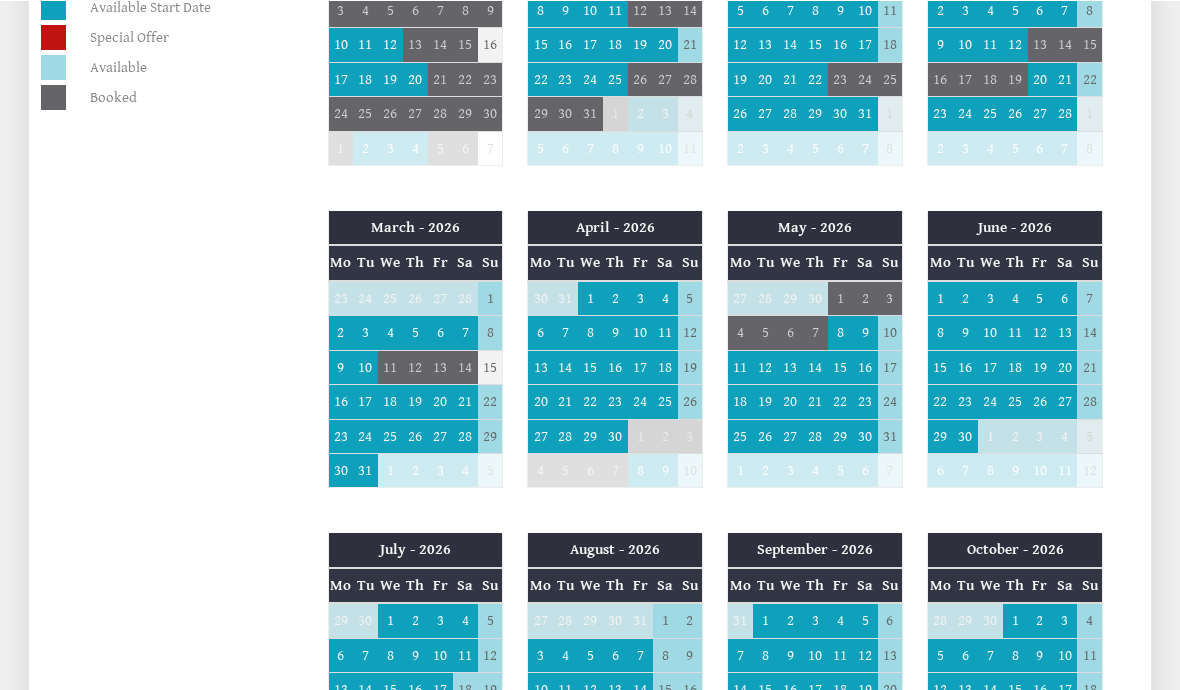 click on "4" at bounding box center [1015, 297] 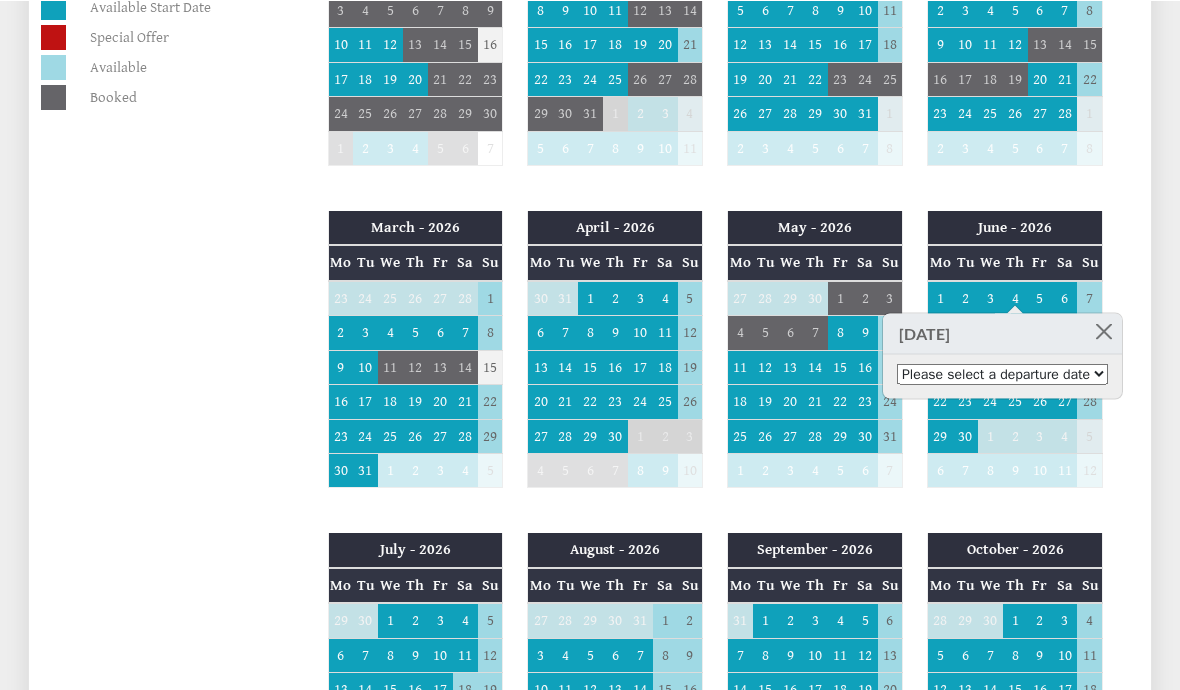 scroll, scrollTop: 1296, scrollLeft: 0, axis: vertical 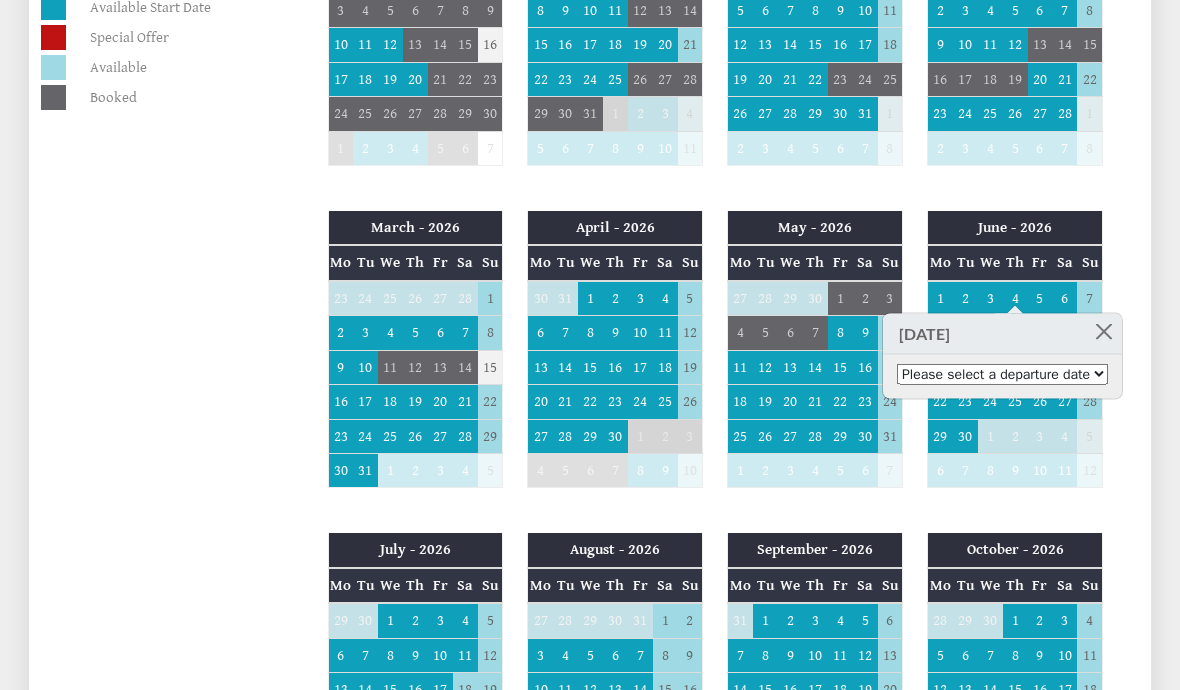 click on "Please select a departure date 7th Jun 2026 - £849.00 8th Jun 2026 - £949.00 9th Jun 2026 - £1,049.00 10th Jun 2026 - £1,149.00 11th Jun 2026 - £1,249.00" at bounding box center (1002, 374) 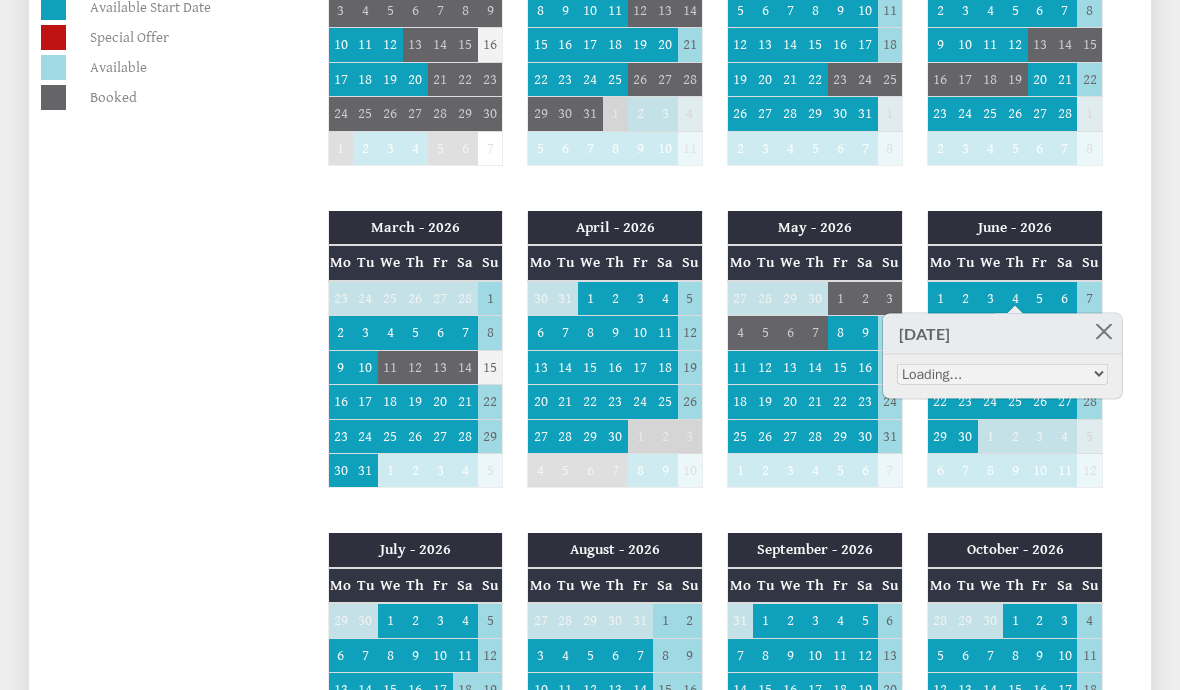 scroll, scrollTop: 1383, scrollLeft: 0, axis: vertical 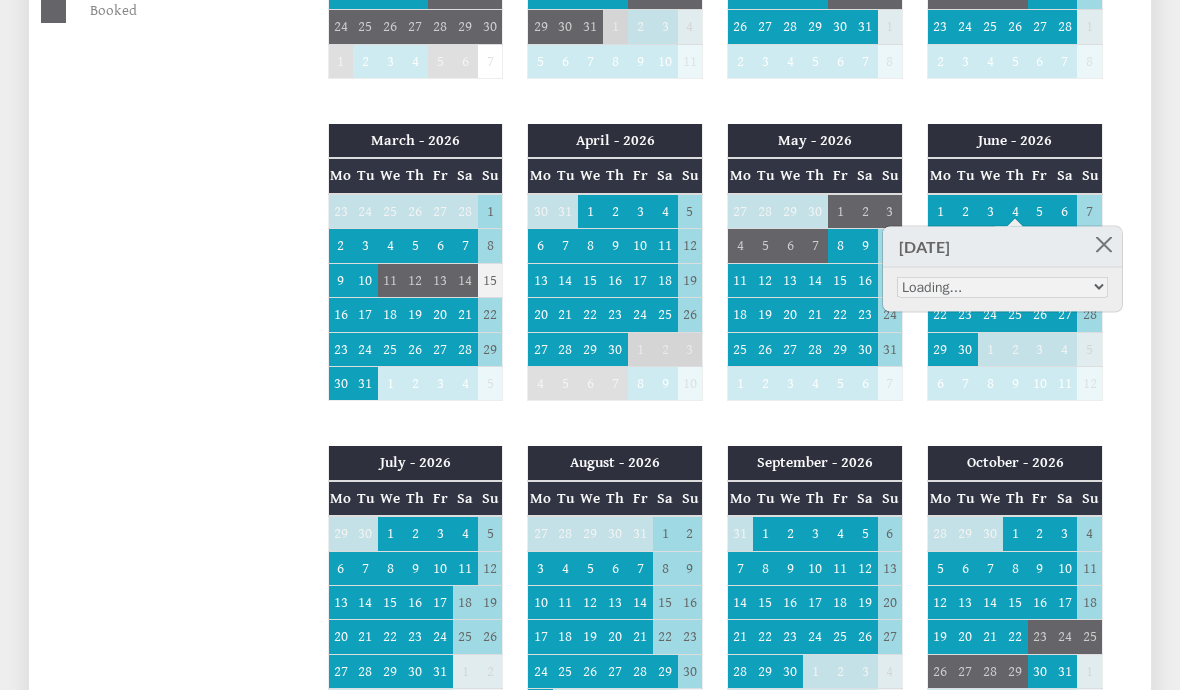 click at bounding box center (1104, 244) 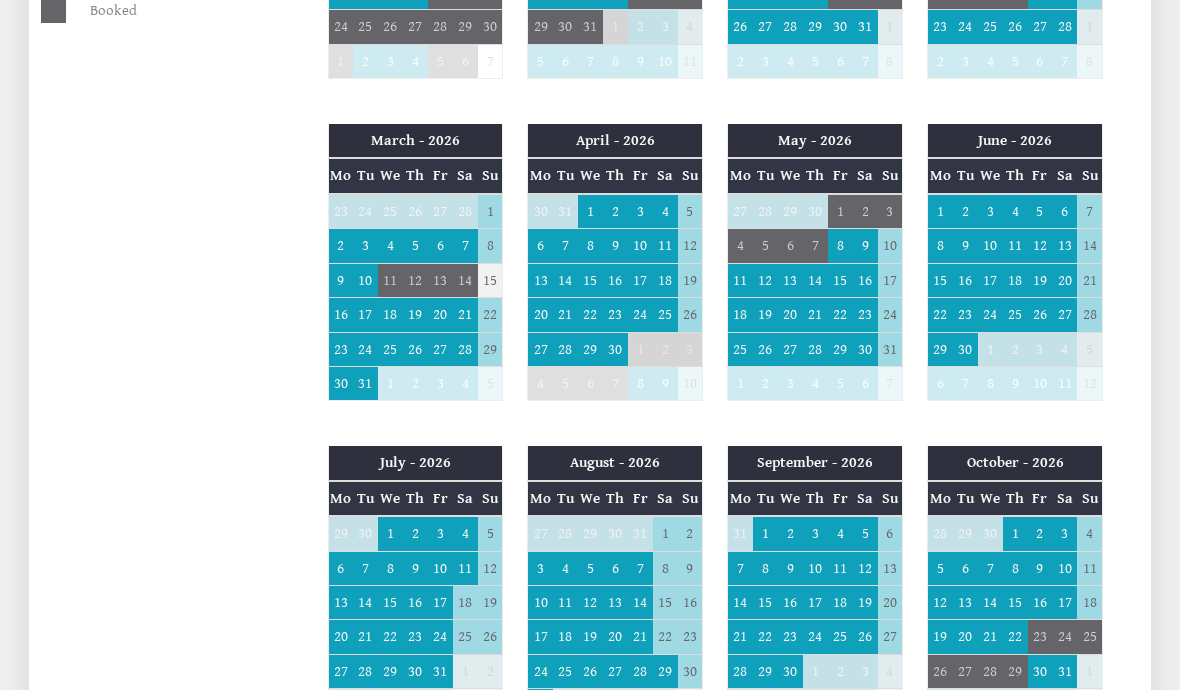 click on "8" at bounding box center (940, 246) 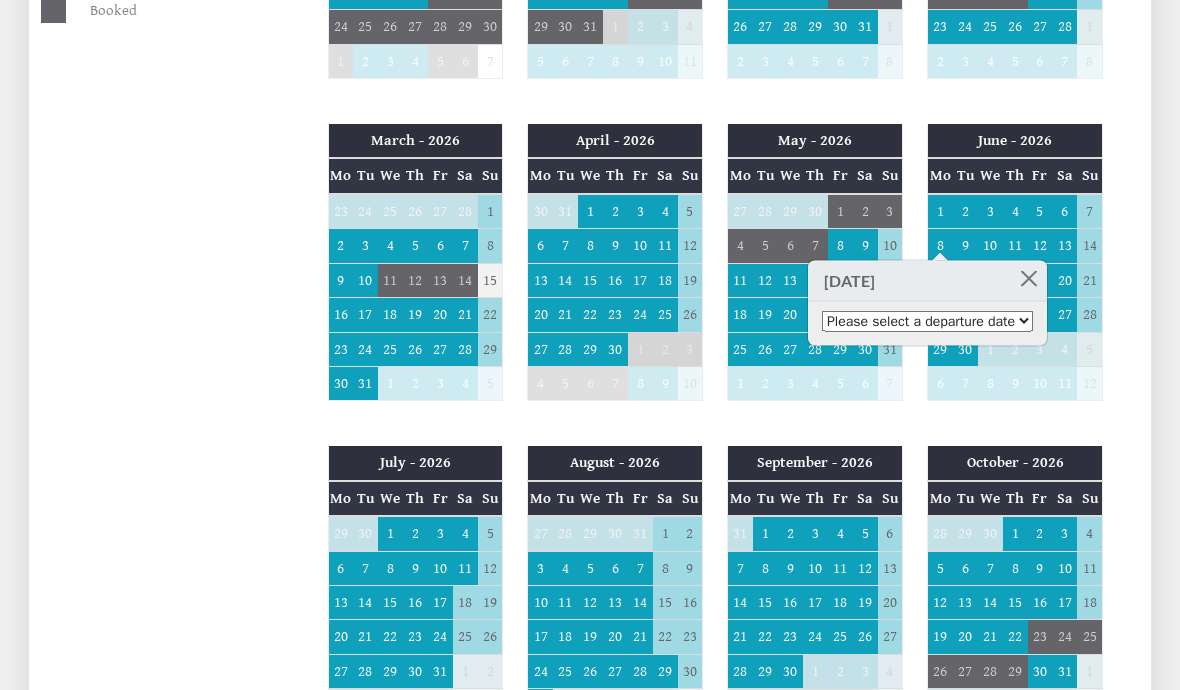 click on "12" at bounding box center [1040, 246] 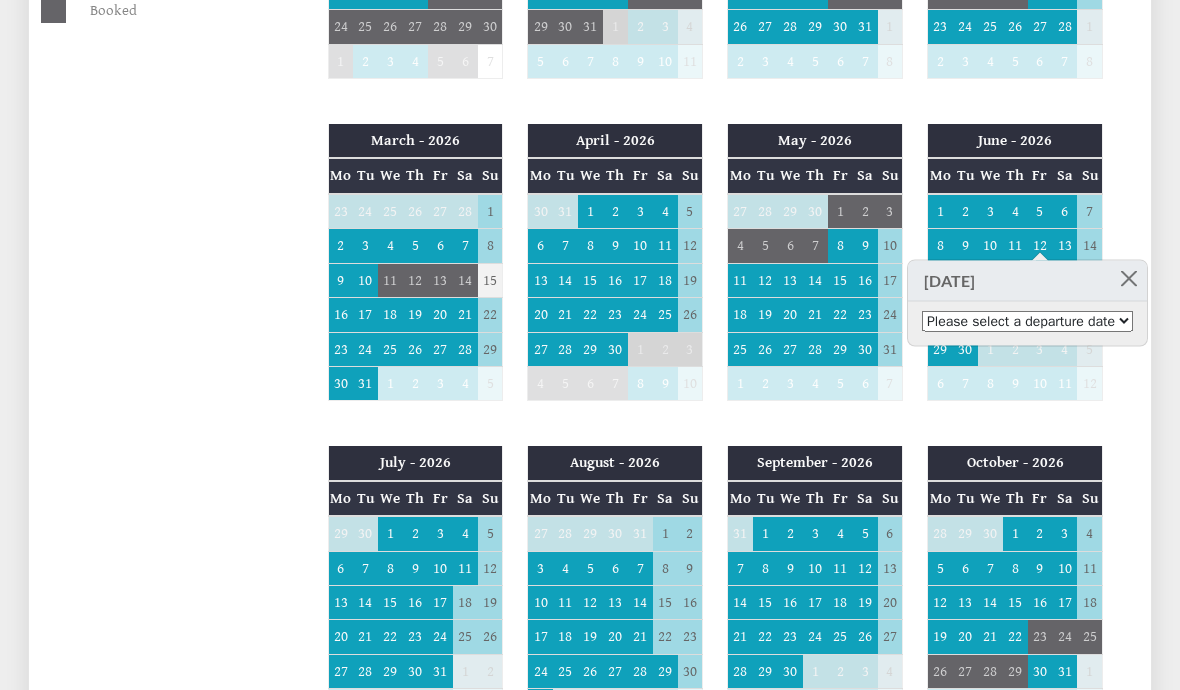 click on "8" at bounding box center [940, 246] 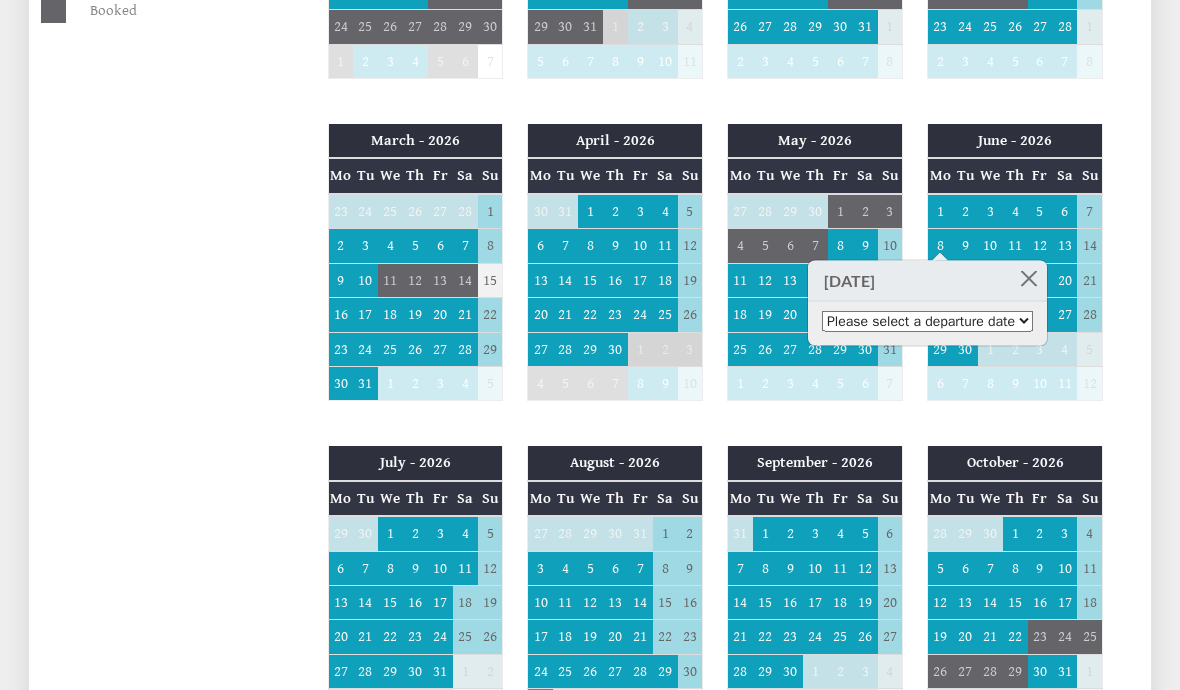 click on "Please select a departure date 11th Jun 2026 - £849.00 12th Jun 2026 - £949.00 13th Jun 2026 - £1,049.00 14th Jun 2026 - £1,149.00 15th Jun 2026 - £1,249.00" at bounding box center [927, 321] 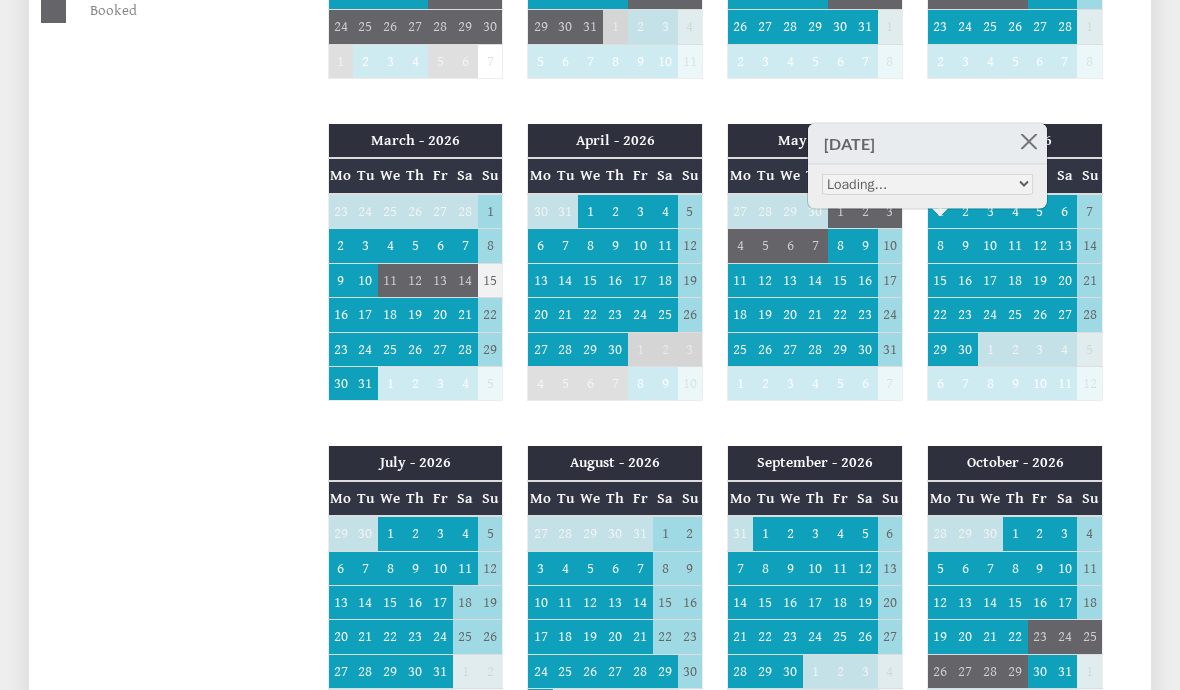scroll, scrollTop: 1383, scrollLeft: 0, axis: vertical 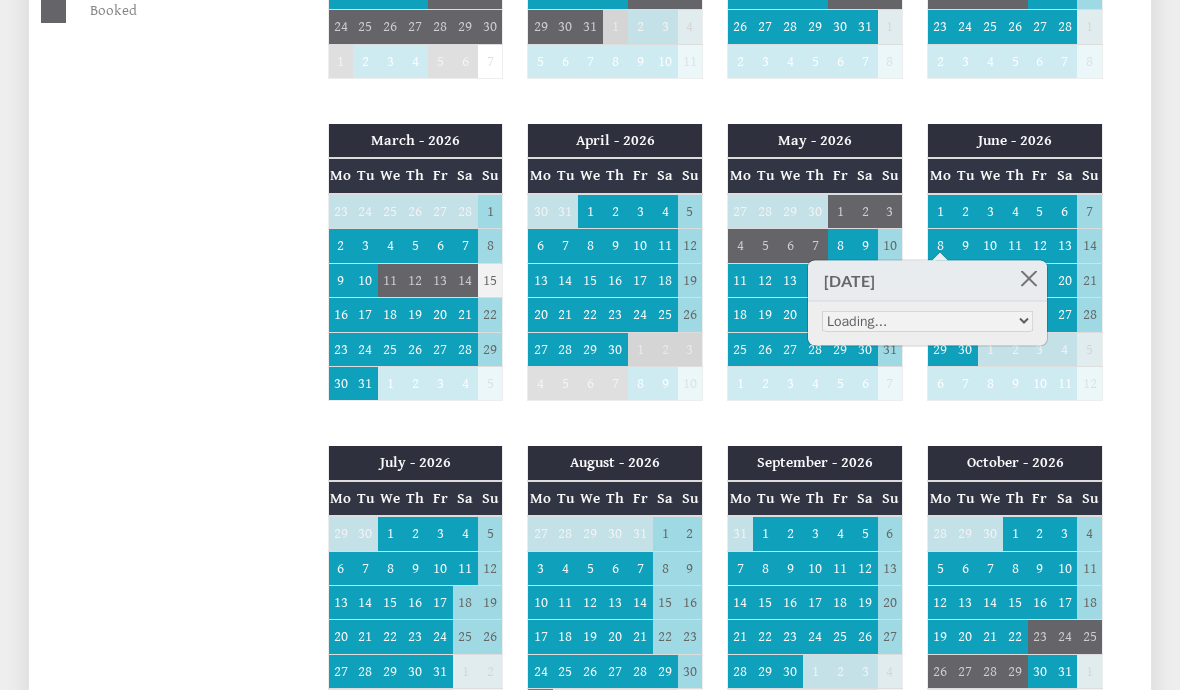 click at bounding box center (1029, 278) 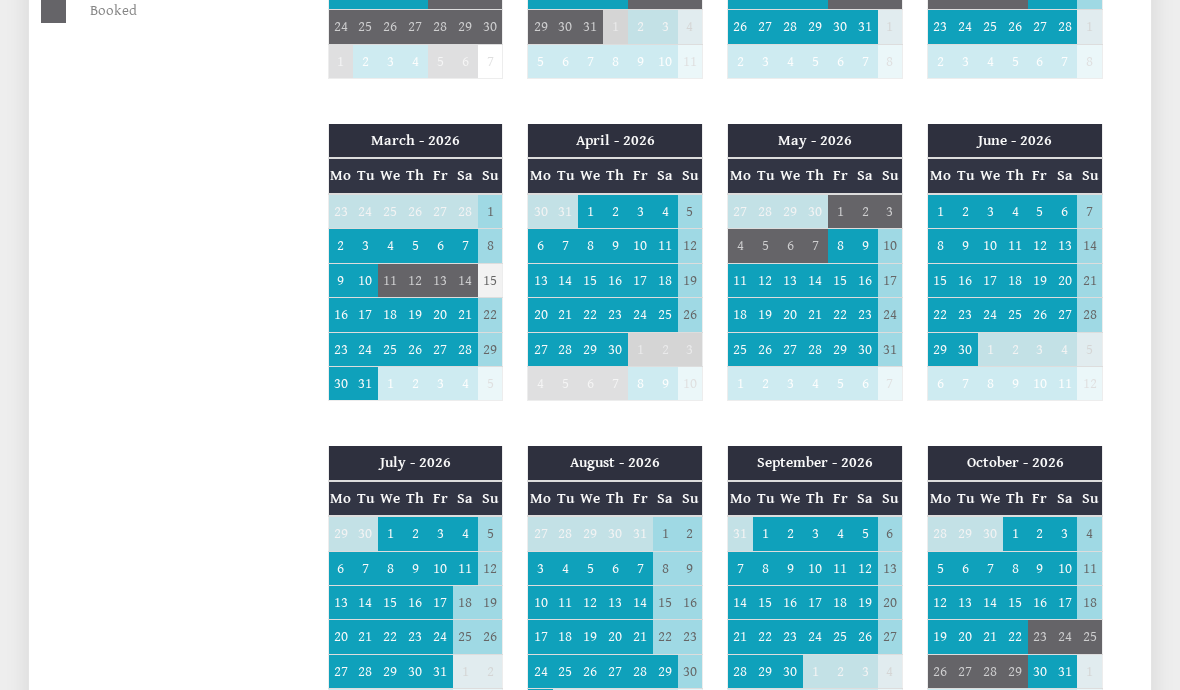 click on "8" at bounding box center (940, 246) 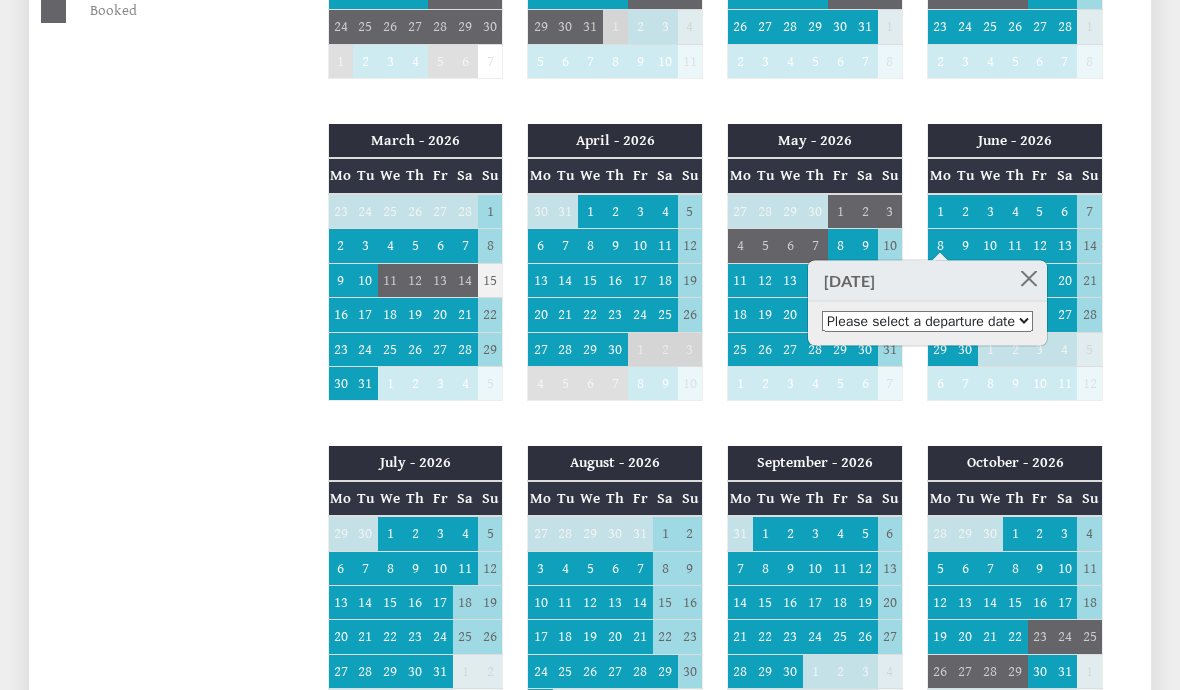 click on "Please select a departure date 11th Jun 2026 - £849.00 12th Jun 2026 - £949.00 13th Jun 2026 - £1,049.00 14th Jun 2026 - £1,149.00 15th Jun 2026 - £1,249.00" at bounding box center [927, 321] 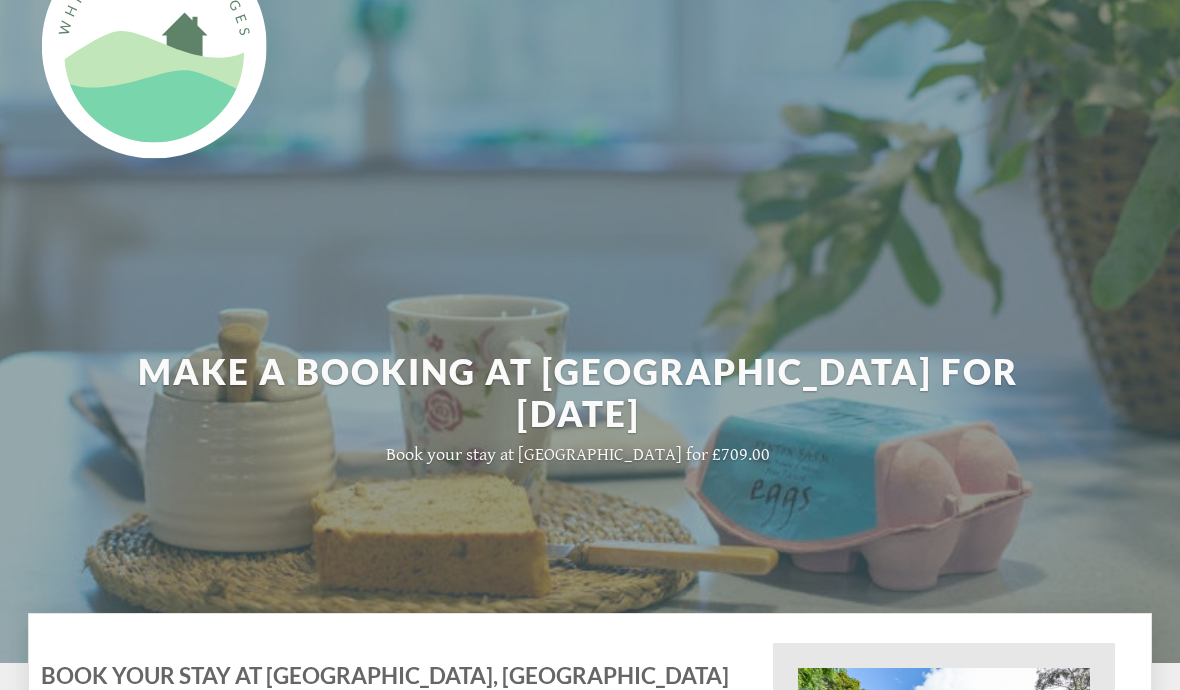 scroll, scrollTop: 108, scrollLeft: 0, axis: vertical 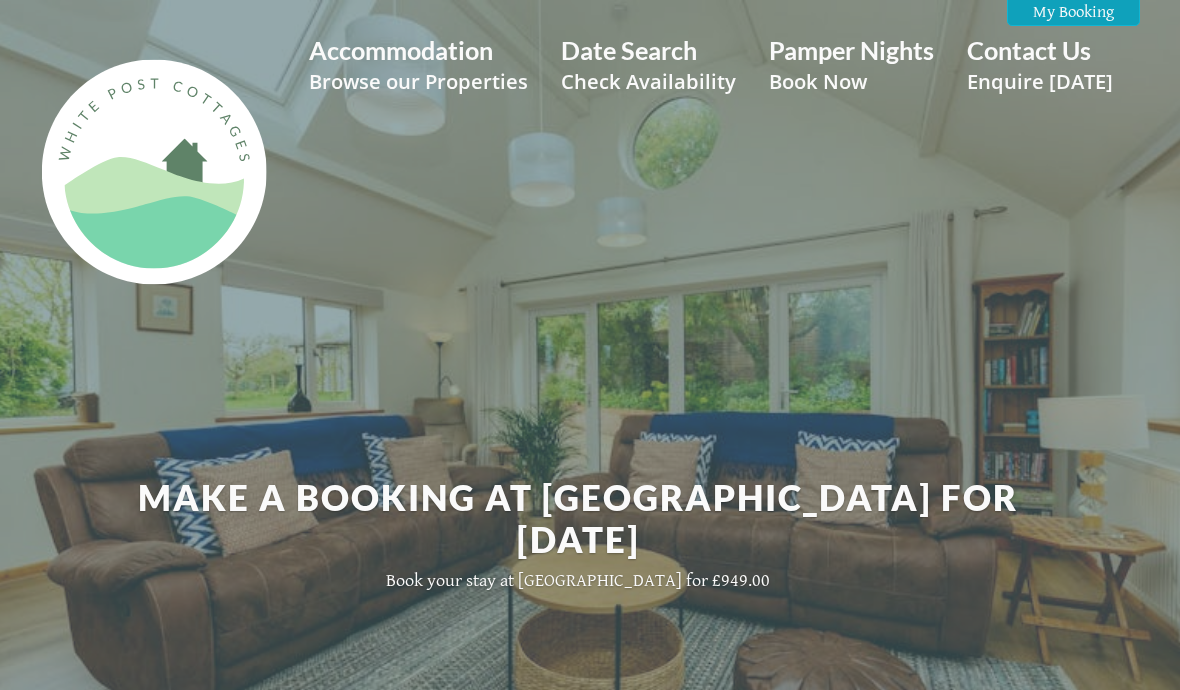 click on "Check Availability" at bounding box center (648, 81) 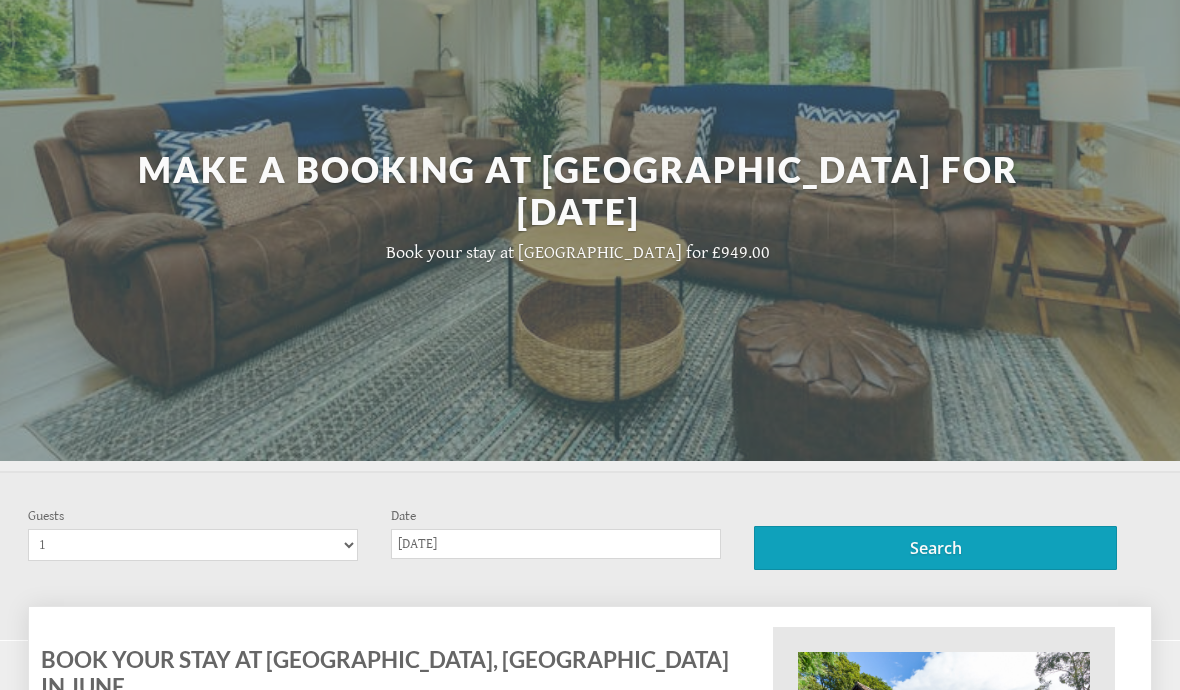 scroll, scrollTop: 309, scrollLeft: 0, axis: vertical 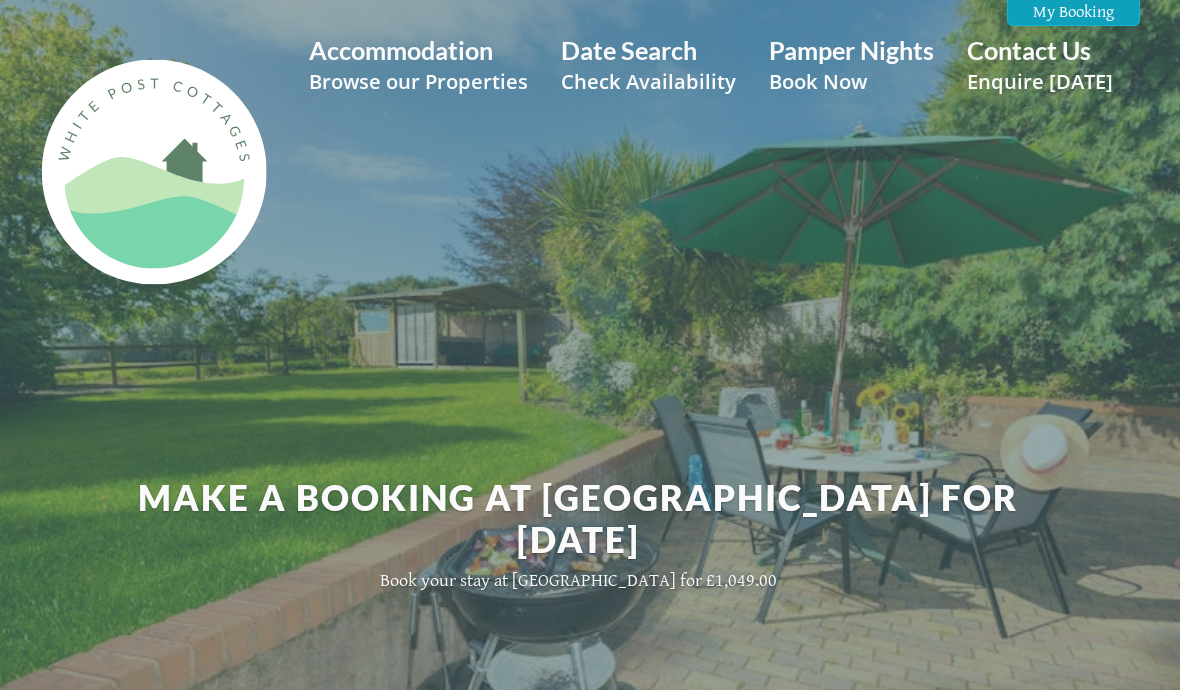 click on "Check Availability" at bounding box center (648, 81) 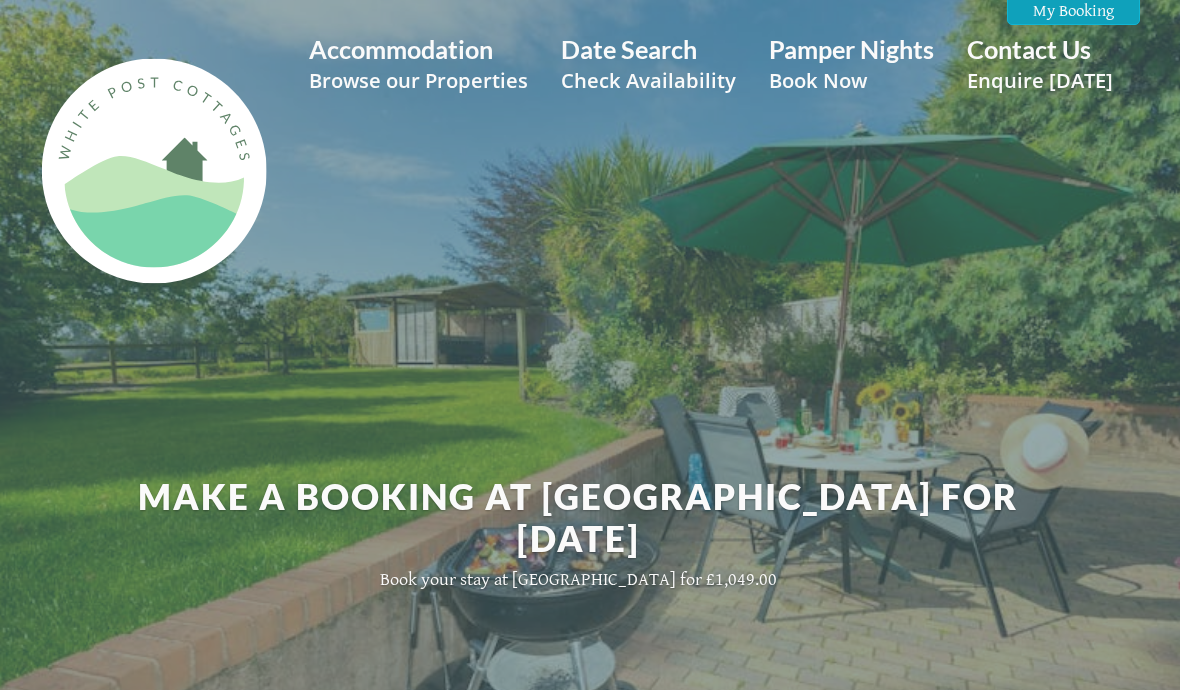 scroll, scrollTop: 0, scrollLeft: 0, axis: both 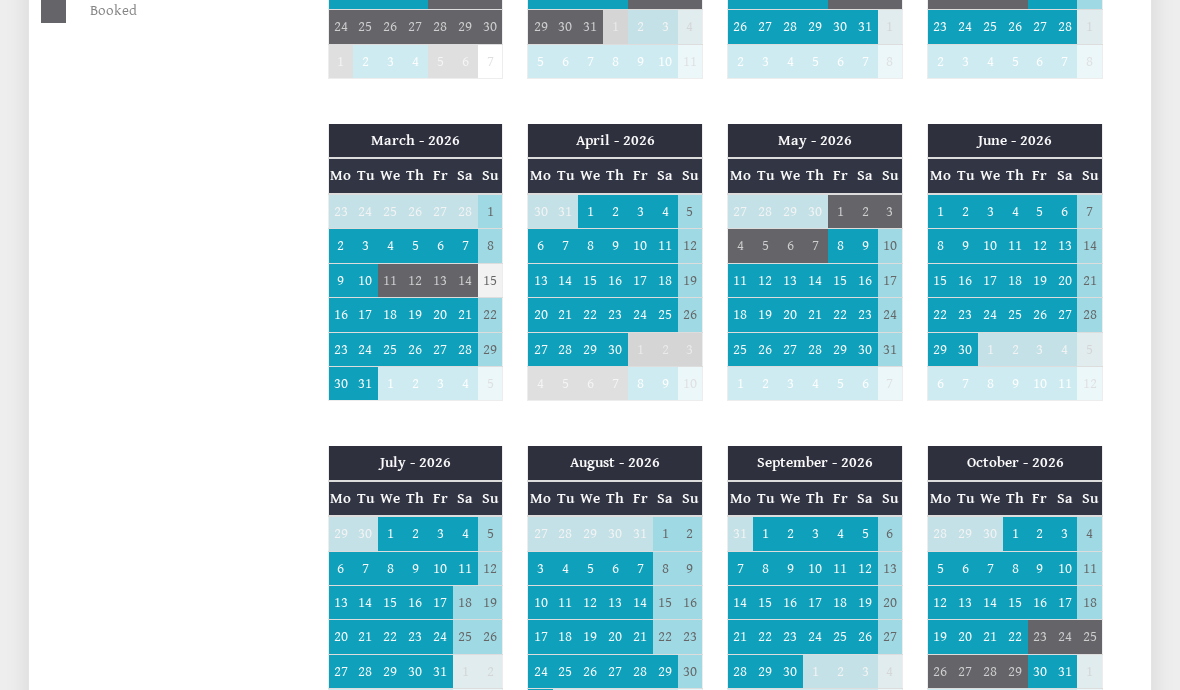 click on "8" at bounding box center [940, 246] 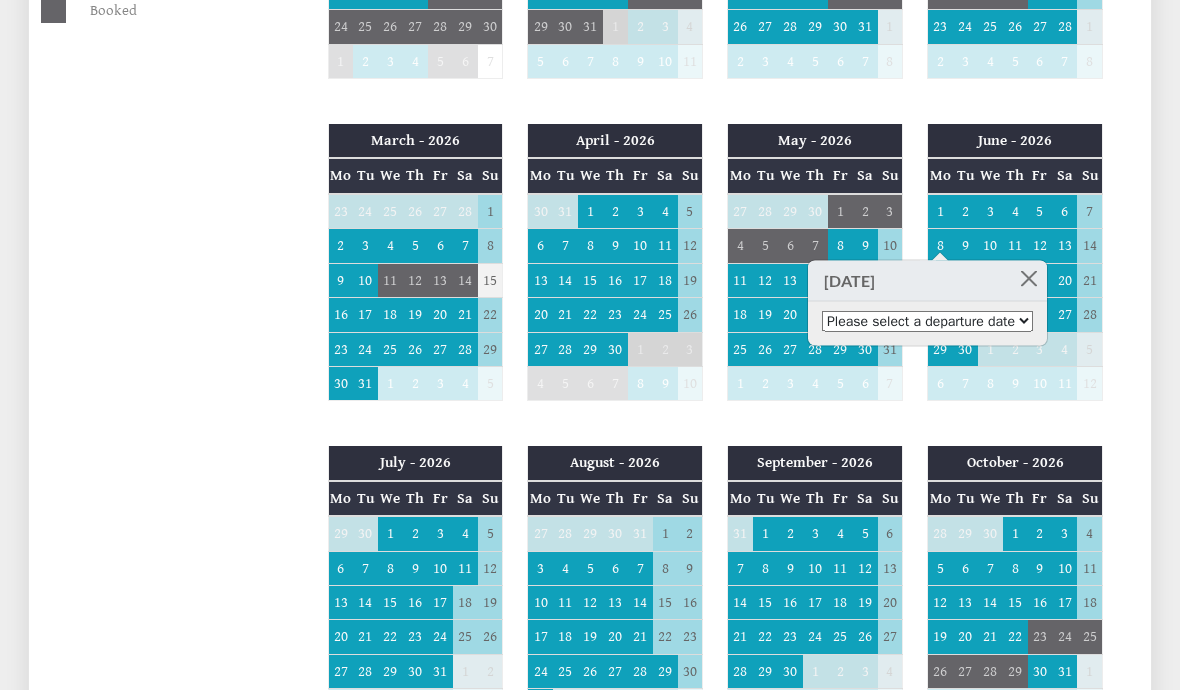 click on "Please select a departure date 11th Jun 2026 - £849.00 12th Jun 2026 - £949.00 13th Jun 2026 - £1,049.00 14th Jun 2026 - £1,149.00 15th Jun 2026 - £1,249.00" at bounding box center (927, 321) 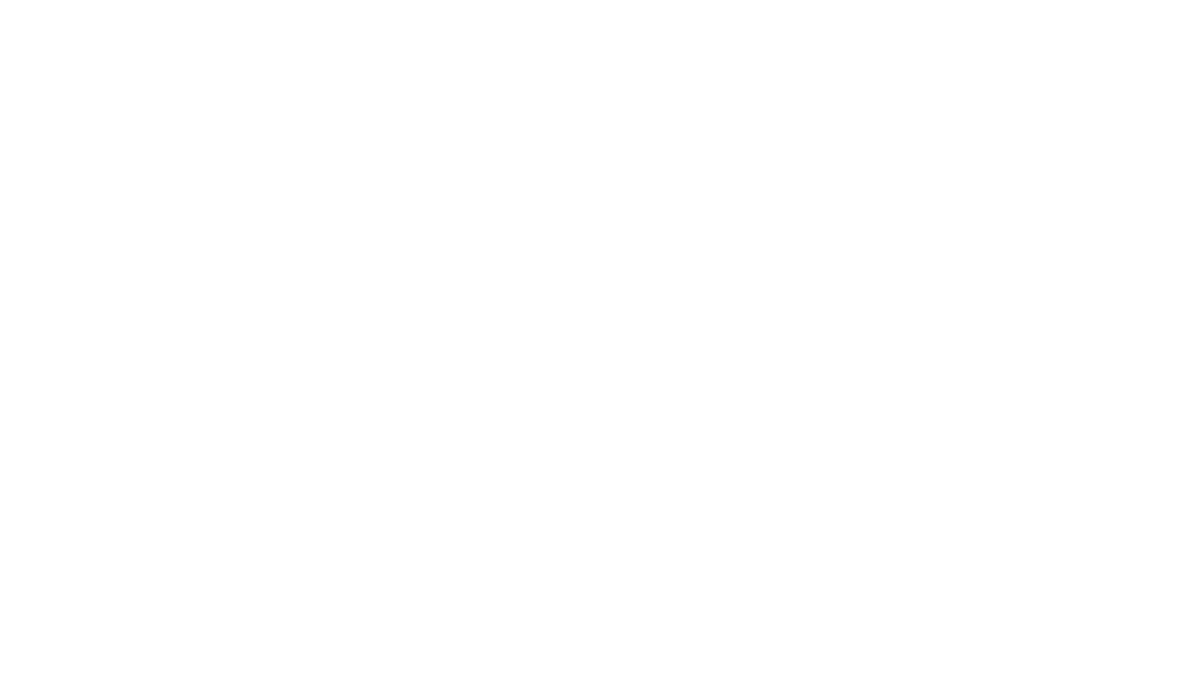 scroll, scrollTop: 1383, scrollLeft: 0, axis: vertical 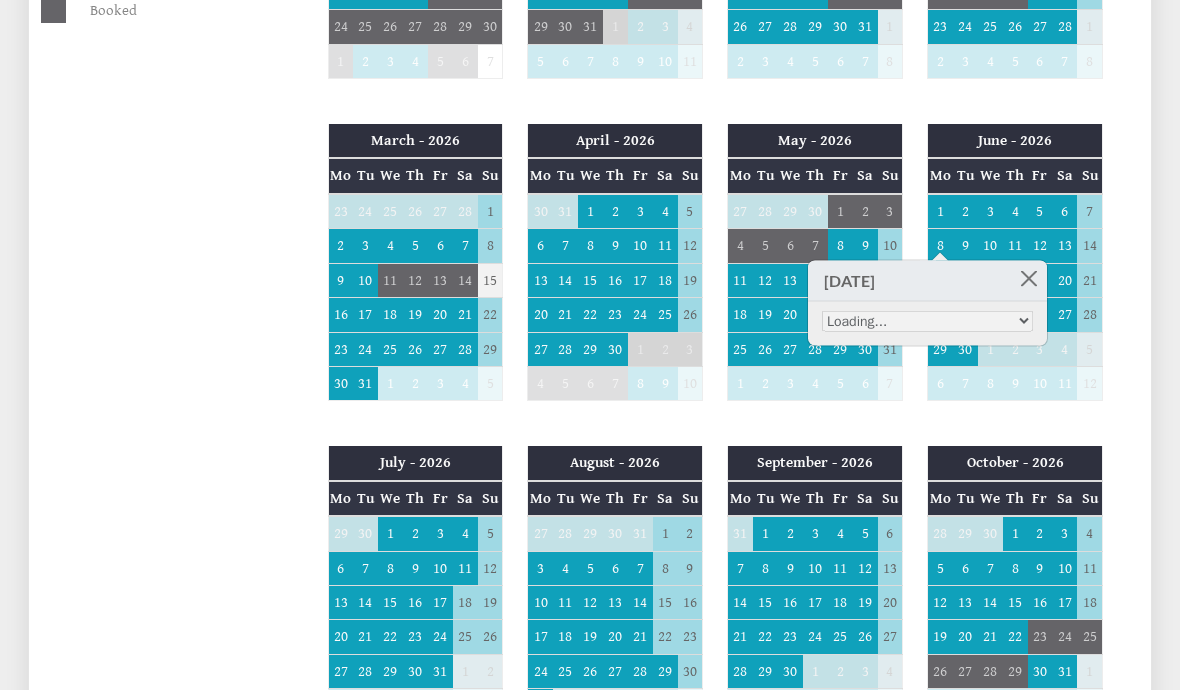 click on "June - 2026
Mo
Tu
We
Th
Fr
Sa
Su
1
2
3
4
5
6
7
8
9
10
11
12
13
14
15
16" at bounding box center [1015, 272] 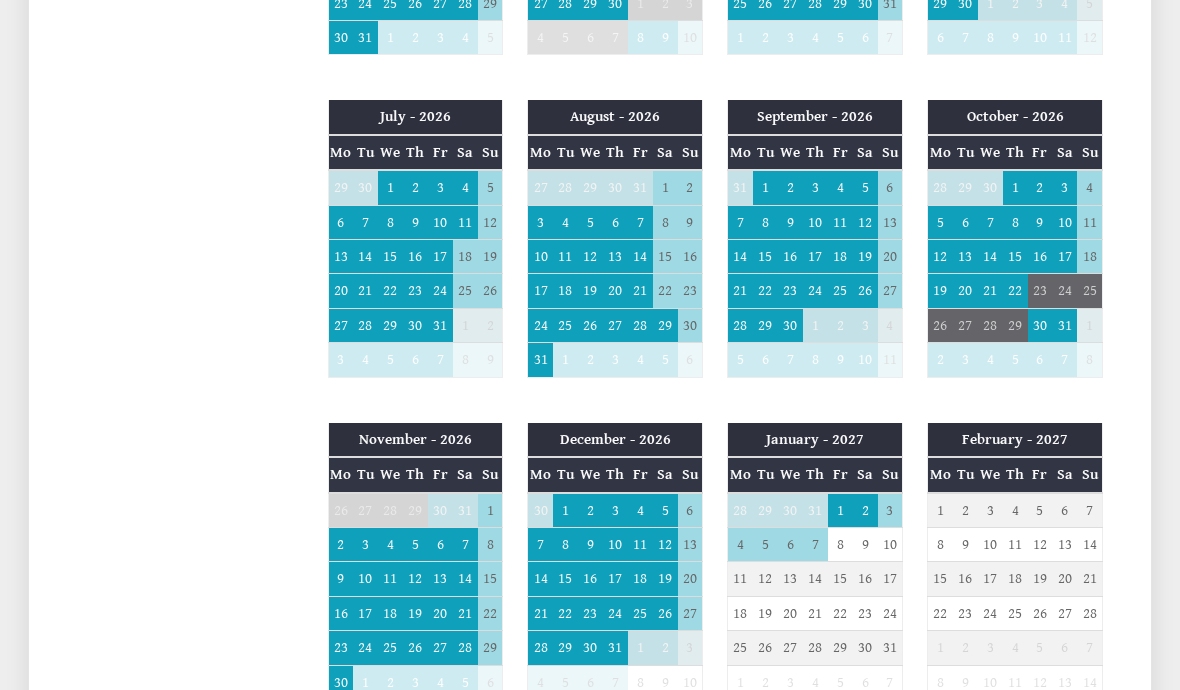 scroll, scrollTop: 1729, scrollLeft: 0, axis: vertical 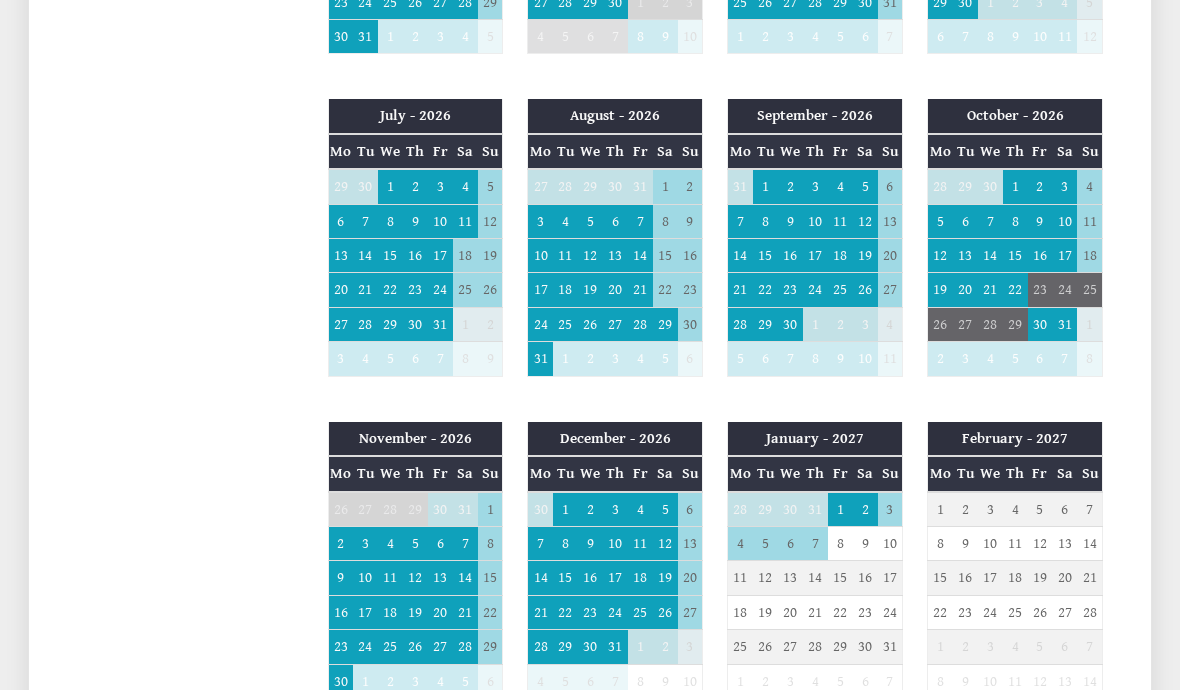 click on "28" at bounding box center [465, 648] 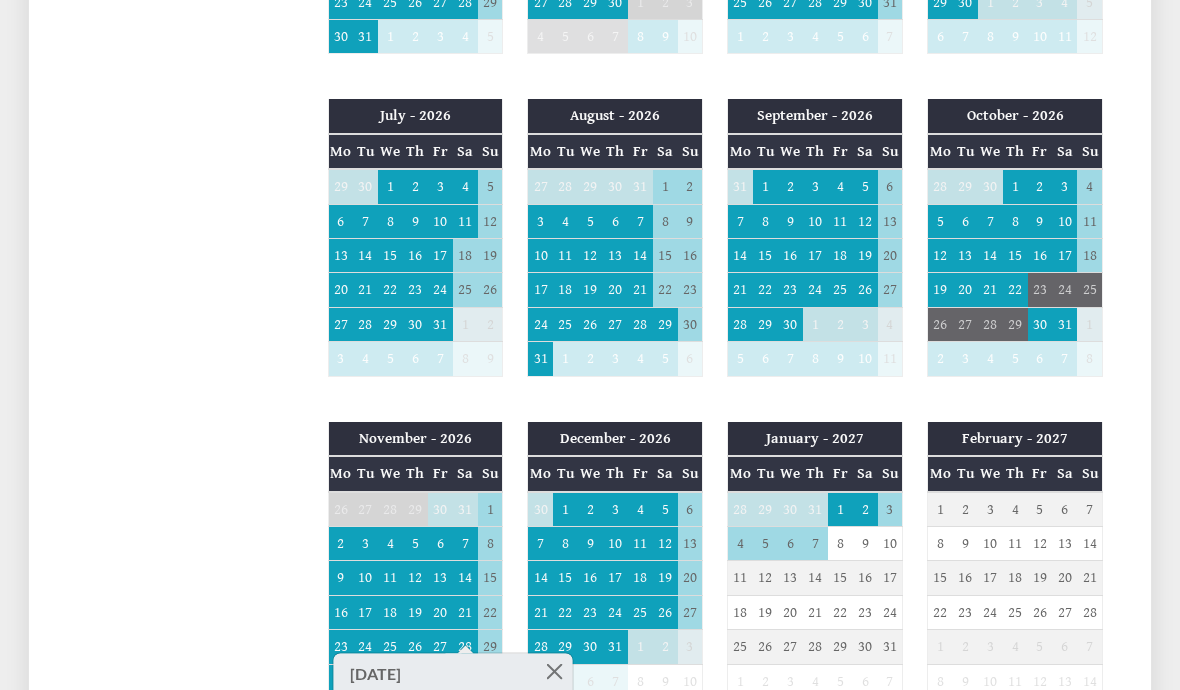 click on "21" at bounding box center [465, 612] 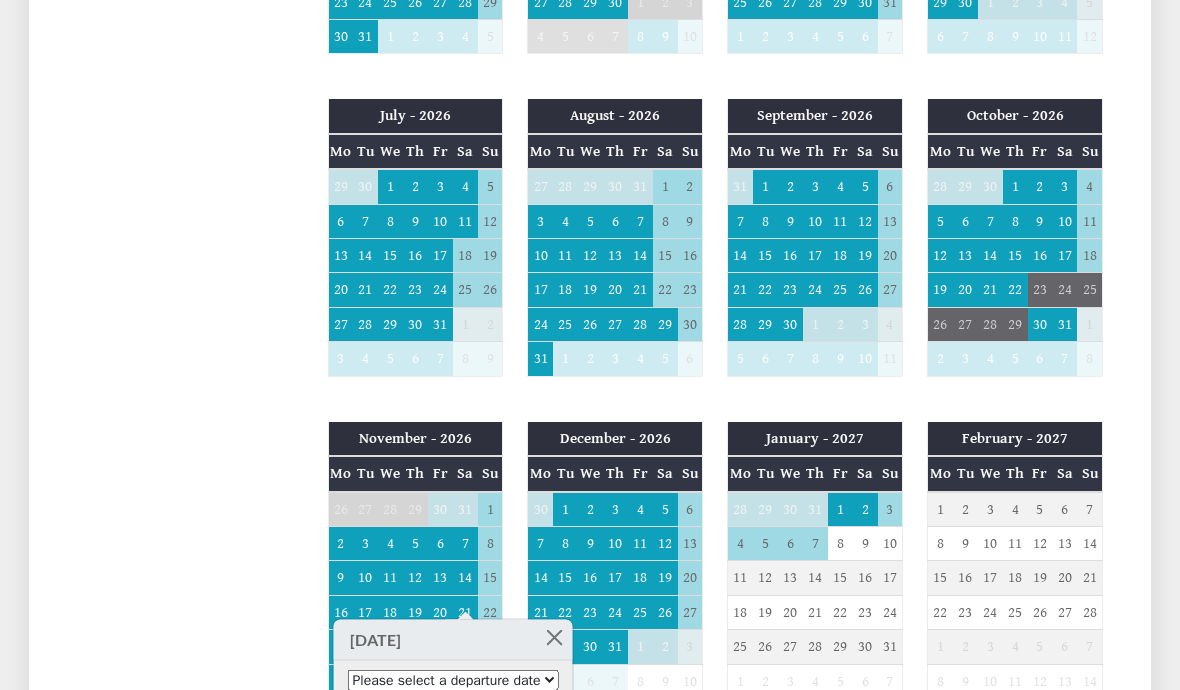 click at bounding box center (554, 637) 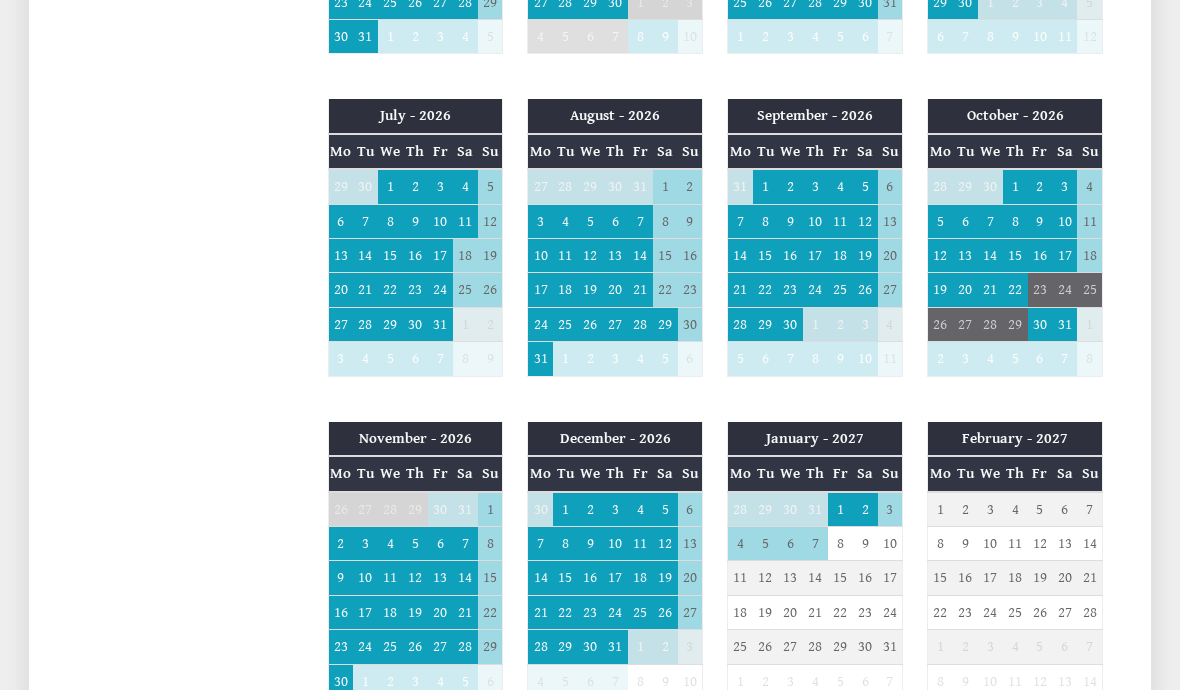 click on "21" at bounding box center (465, 612) 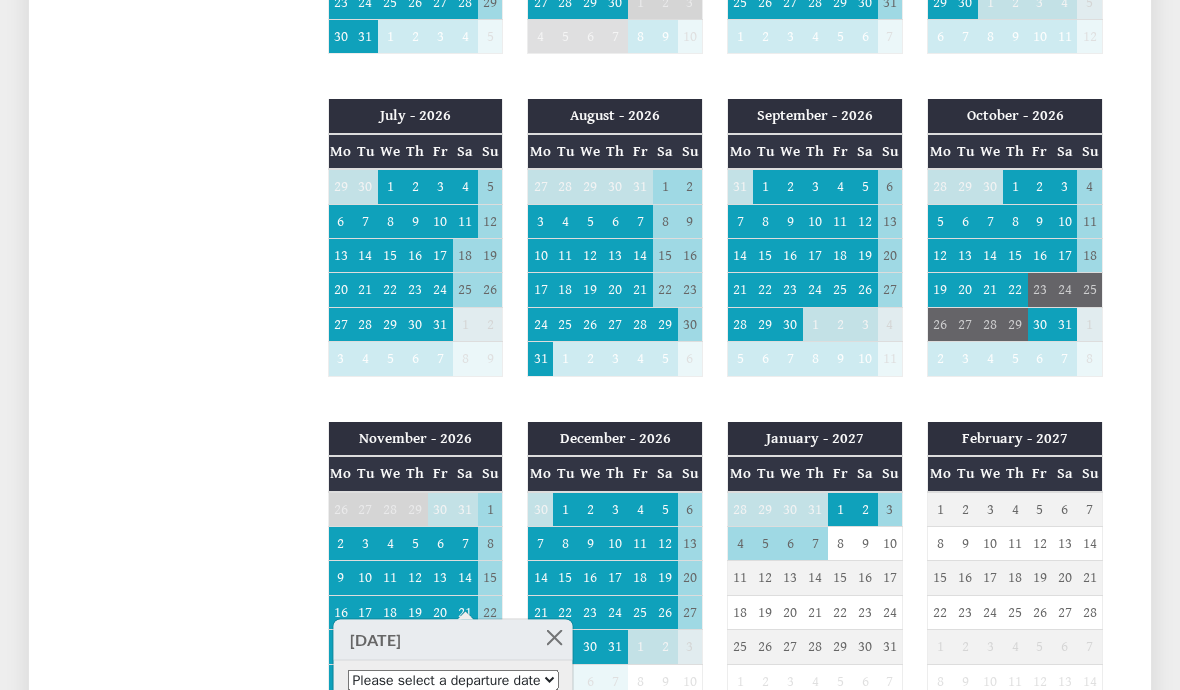 click on "Please select a departure date 23rd Nov 2026 - £589.00 24th Nov 2026 - £585.00 25th Nov 2026 - £605.00 26th Nov 2026 - £649.00 27th Nov 2026 - £755.00" at bounding box center [453, 680] 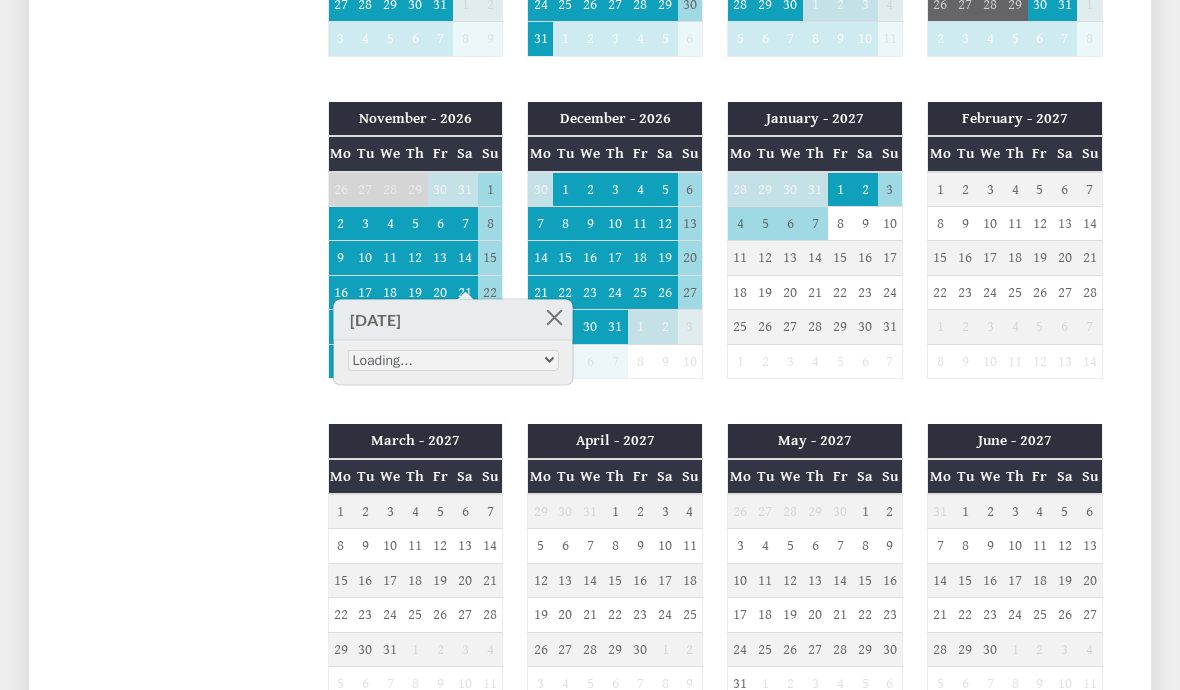 scroll, scrollTop: 2055, scrollLeft: 0, axis: vertical 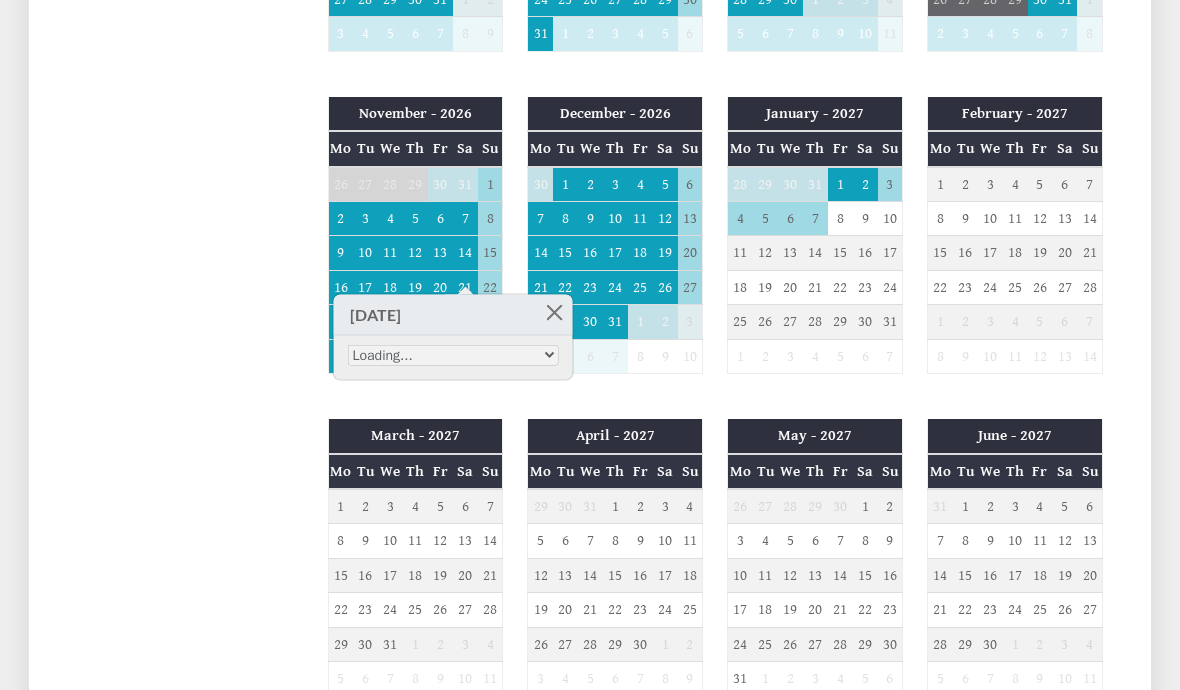 click on "21" at bounding box center [465, 287] 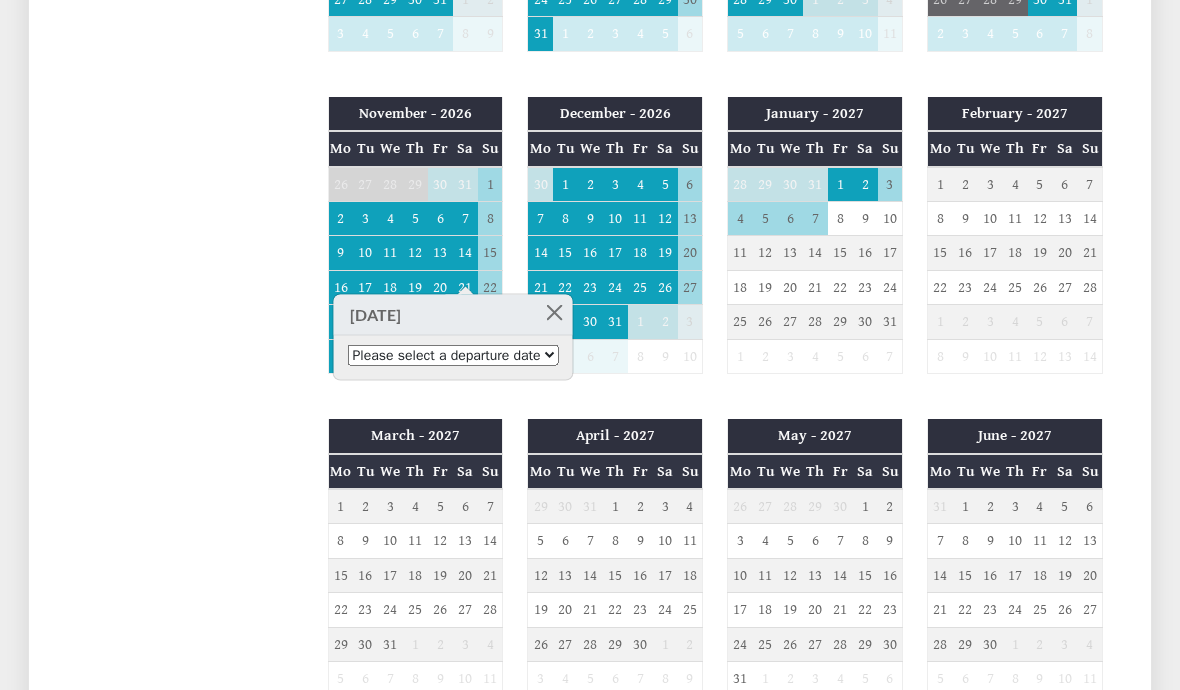 click on "Please select a departure date 23rd Nov 2026 - £589.00 24th Nov 2026 - £585.00 25th Nov 2026 - £605.00 26th Nov 2026 - £649.00 27th Nov 2026 - £755.00" at bounding box center (453, 355) 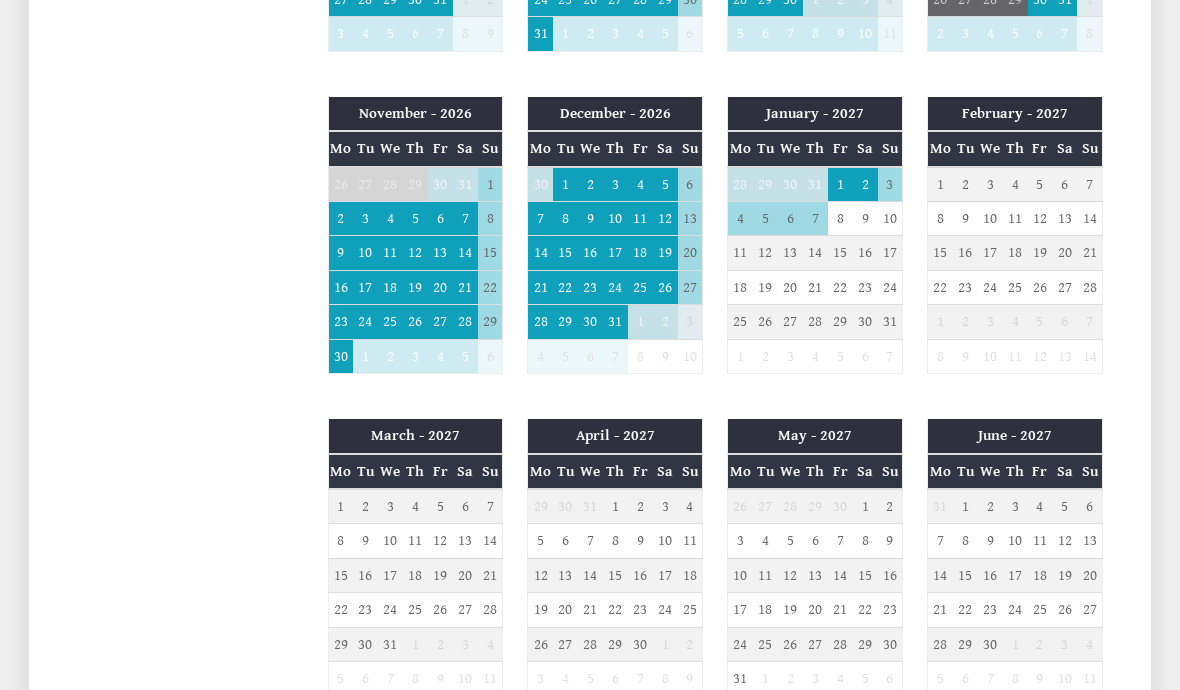 click on "20" at bounding box center (440, 287) 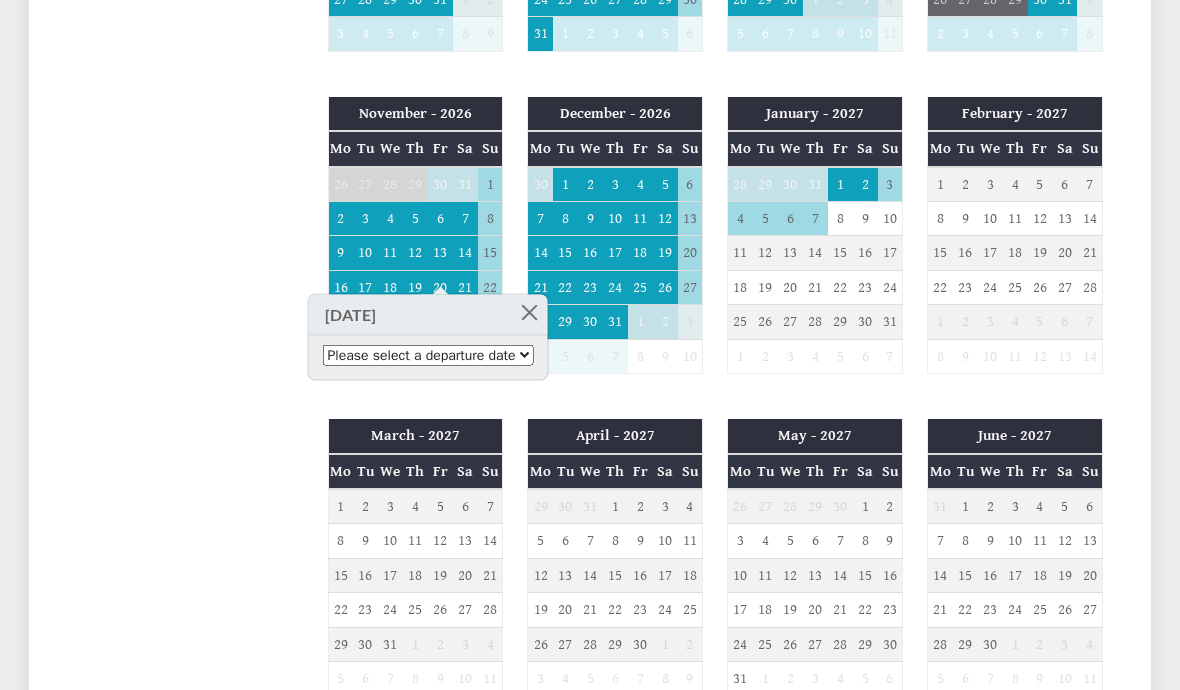 click on "Please select a departure date 22nd Nov 2026 - £589.00 23rd Nov 2026 - £585.00 24th Nov 2026 - £605.00 25th Nov 2026 - £649.00 26th Nov 2026 - £755.00 27th Nov 2026 - £785.00" at bounding box center [428, 355] 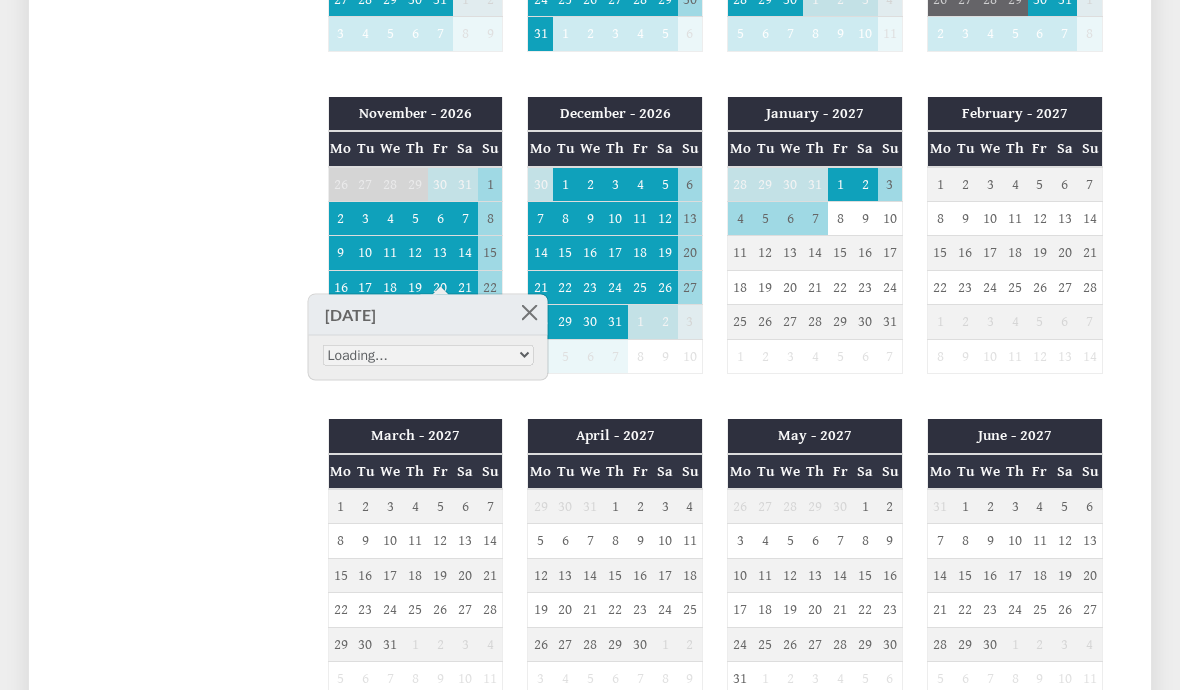scroll, scrollTop: 2142, scrollLeft: 0, axis: vertical 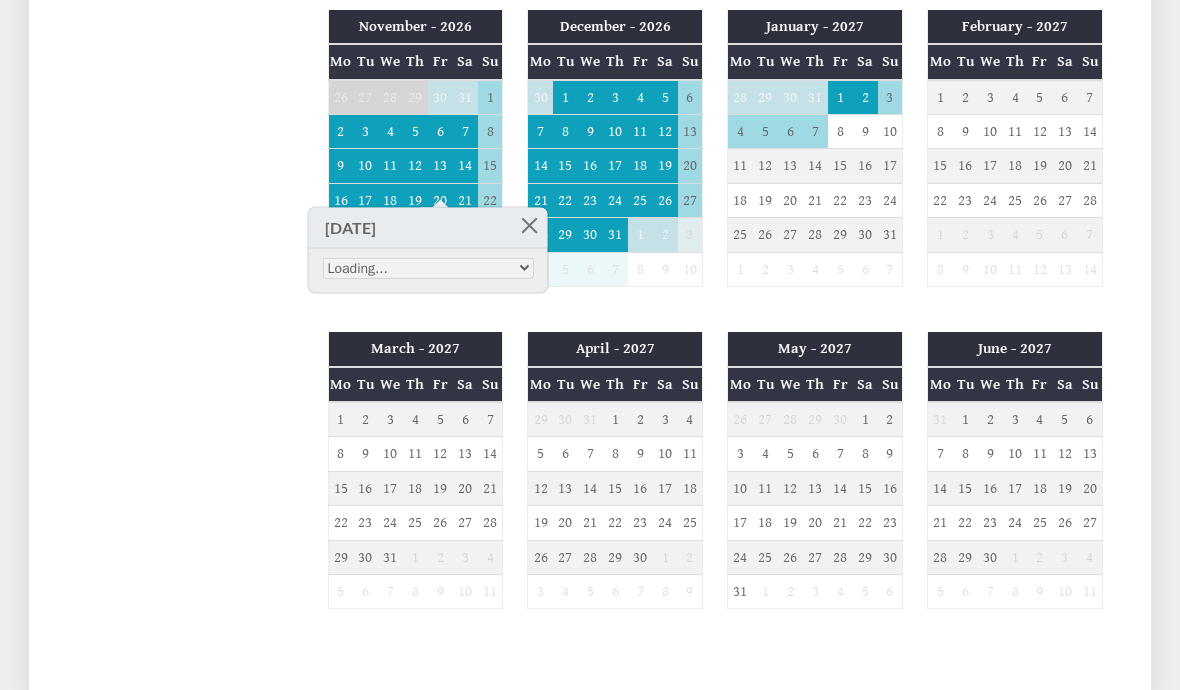 click at bounding box center (529, 225) 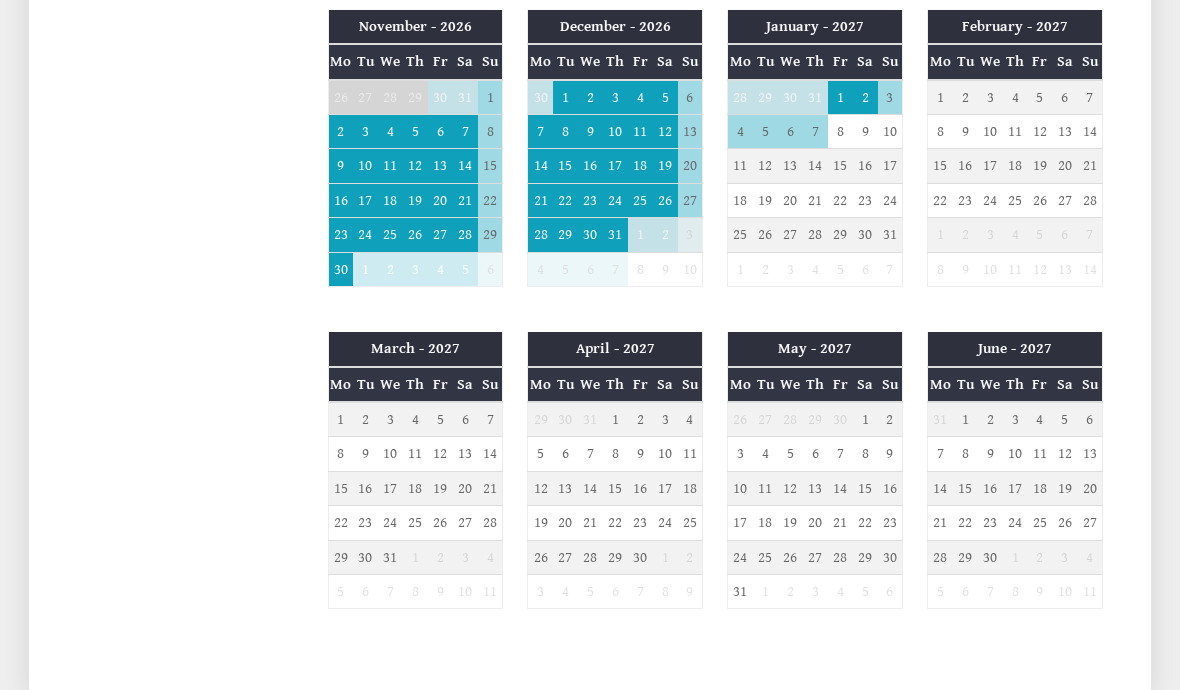 click on "29" at bounding box center [490, 235] 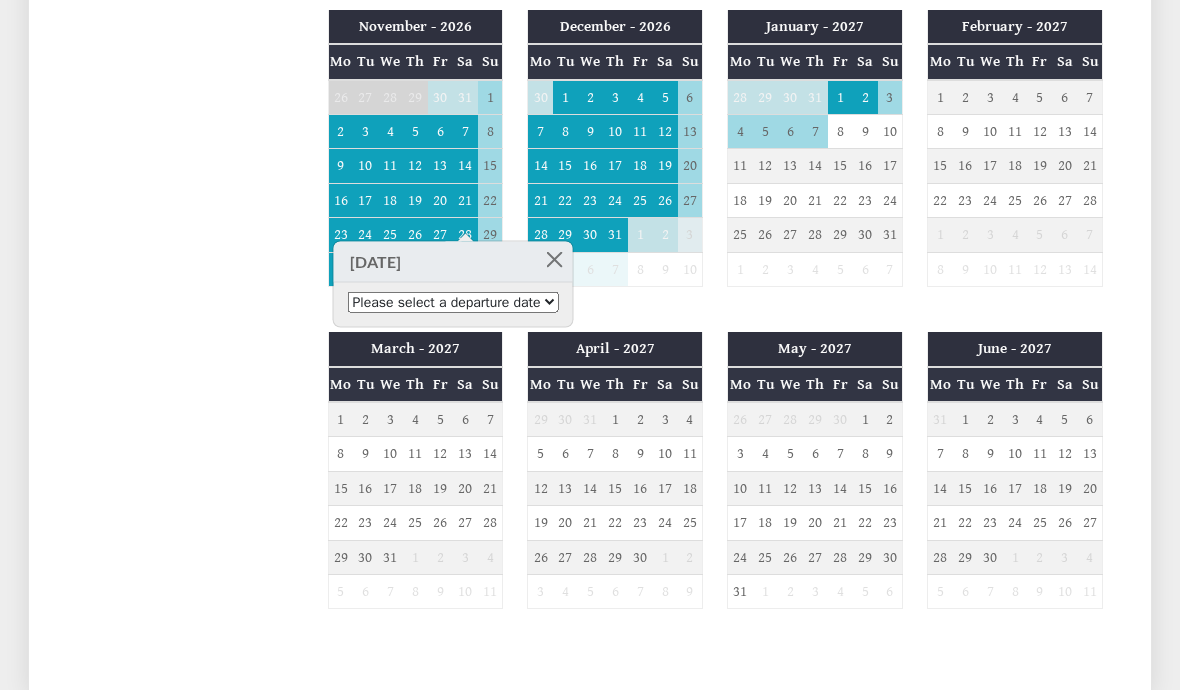click on "Please select a departure date 30th Nov 2026 - £589.00 1st Dec 2026 - £585.00 2nd Dec 2026 - £605.00 3rd Dec 2026 - £649.00 4th Dec 2026 - £755.00" at bounding box center (453, 302) 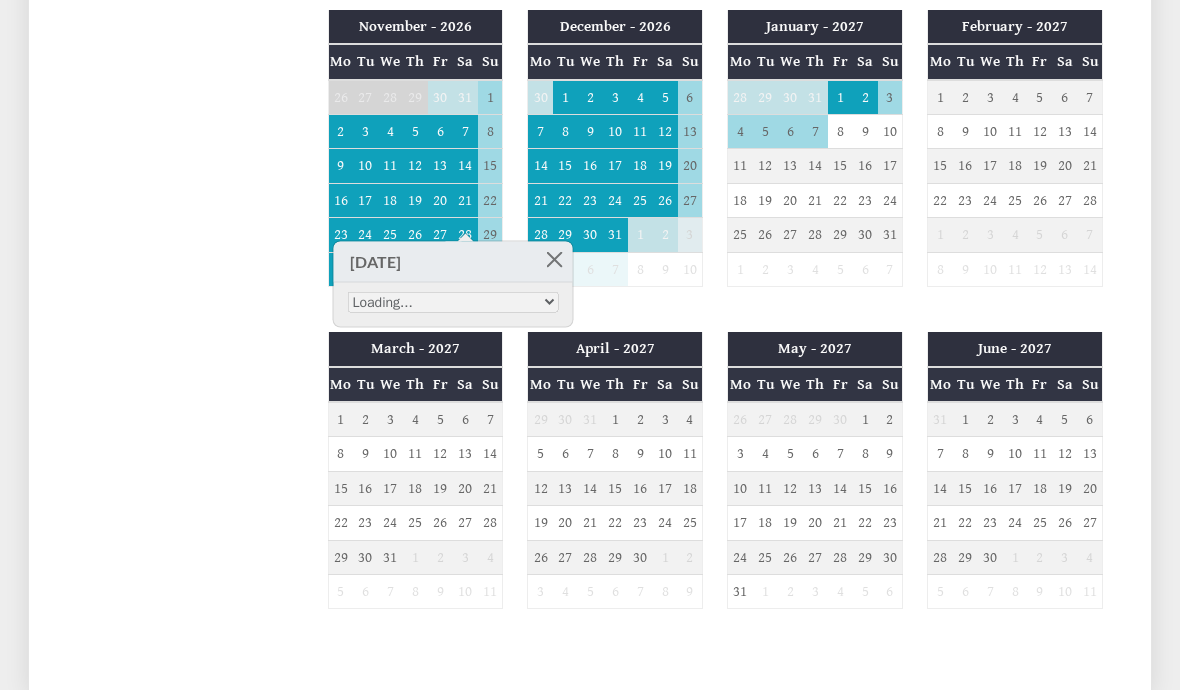scroll, scrollTop: 2142, scrollLeft: 0, axis: vertical 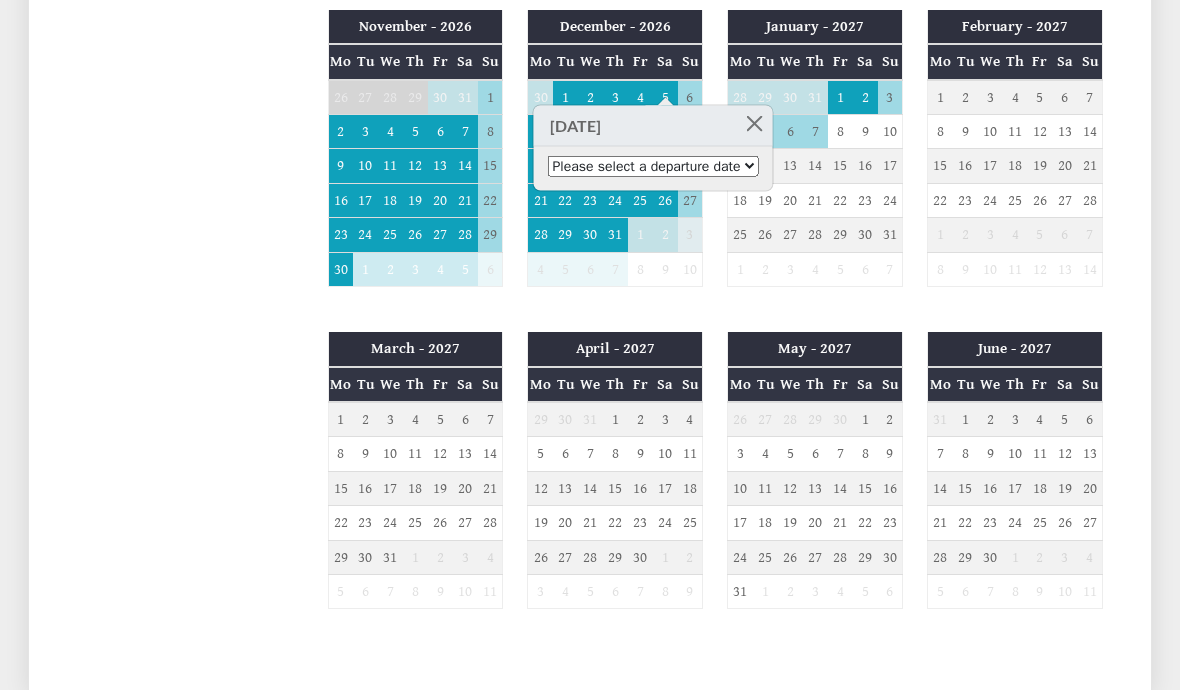 click on "Please select a departure date 7th Dec 2026 - £589.00 8th Dec 2026 - £585.00 9th Dec 2026 - £605.00 10th Dec 2026 - £649.00 11th Dec 2026 - £755.00" at bounding box center [653, 166] 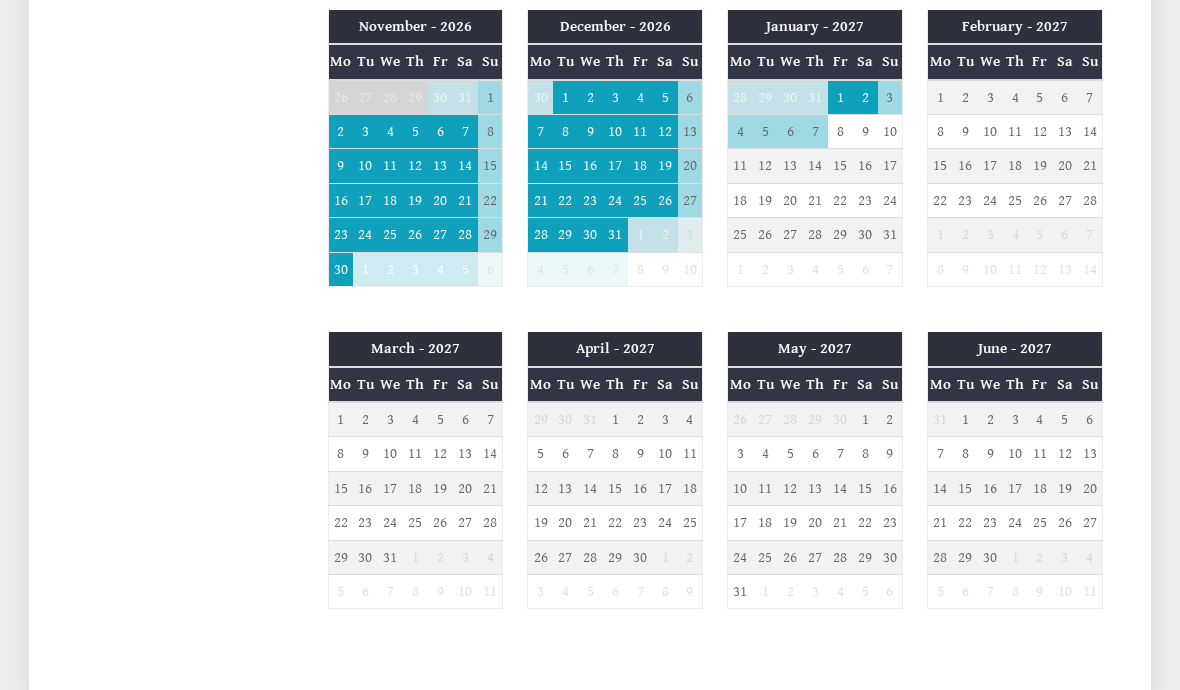 click on "Properties
Woodlands
Overview
Gallery
Availability
Special Offers
FAQ
Your Dog's Holiday
Rooms
Things To Do
T&Cs
Prices and Availability
You can browse the calendar to find an available start date for your stay by clicking on a start date or by entering your Arrival & Departure dates below.
Search for a Stay
23/04/2026
Search
Check-In / Check-Out
15:30 / 10:00
Key
Available Start Date
Special Offer
Available
Booked" at bounding box center [590, -365] 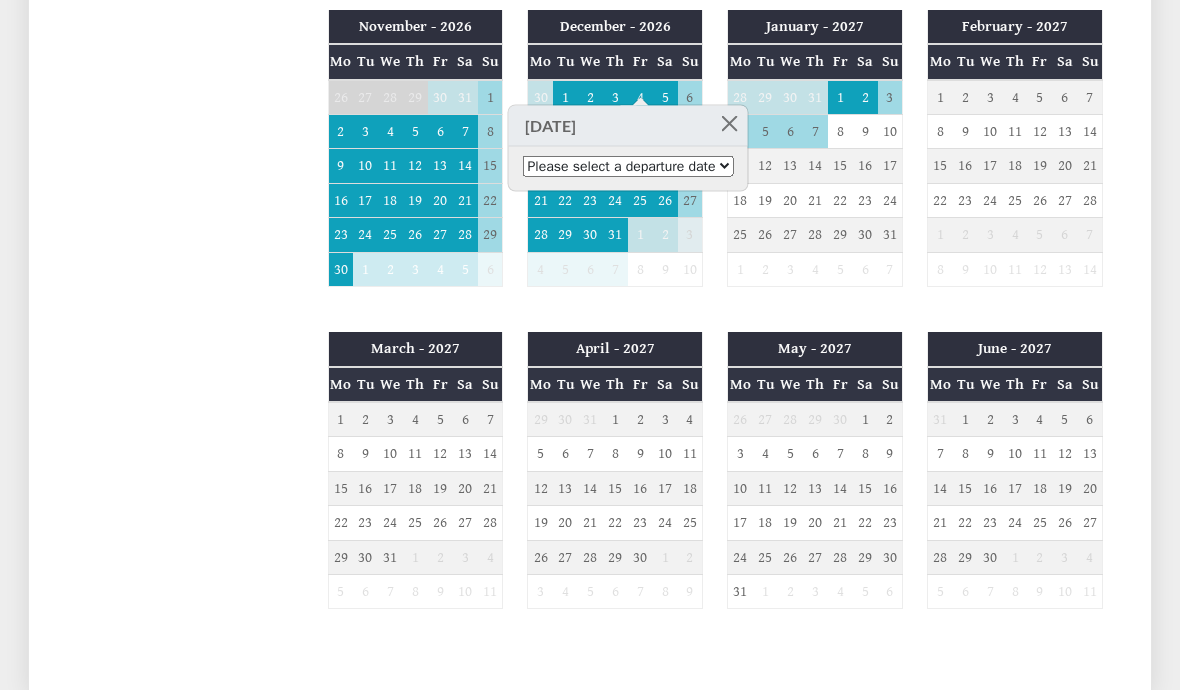 click on "Please select a departure date 6th Dec 2026 - £589.00 7th Dec 2026 - £585.00 8th Dec 2026 - £605.00 9th Dec 2026 - £649.00 10th Dec 2026 - £755.00 11th Dec 2026 - £785.00" at bounding box center (628, 166) 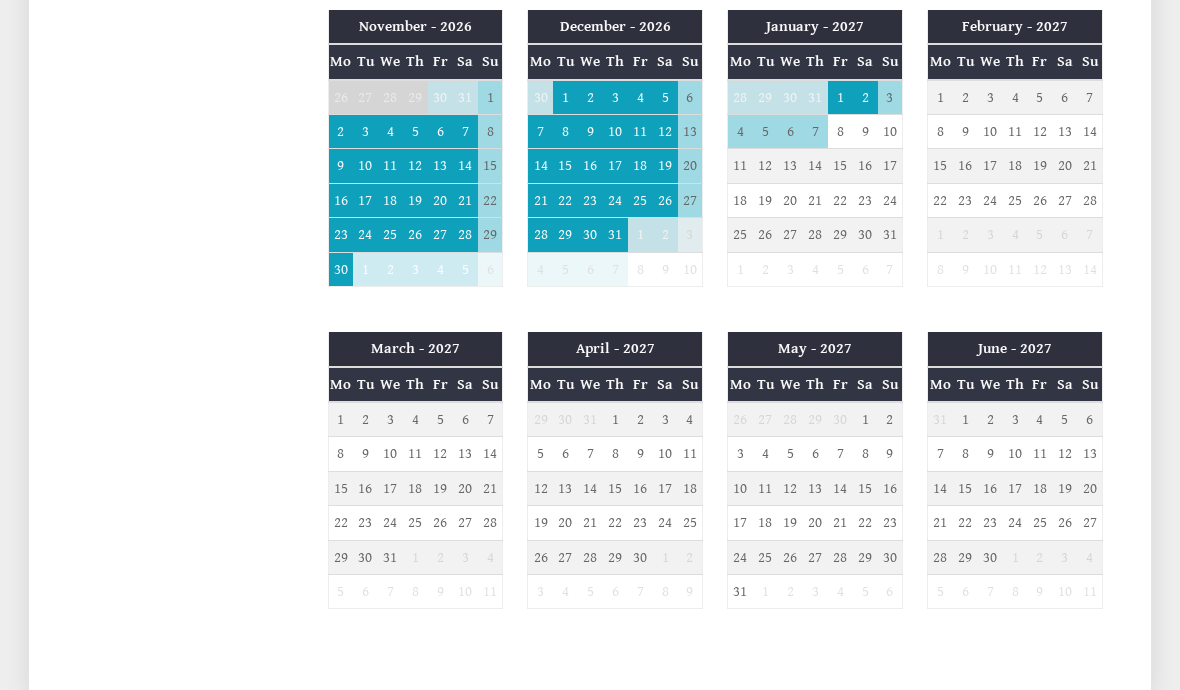 click on "4" at bounding box center (640, 97) 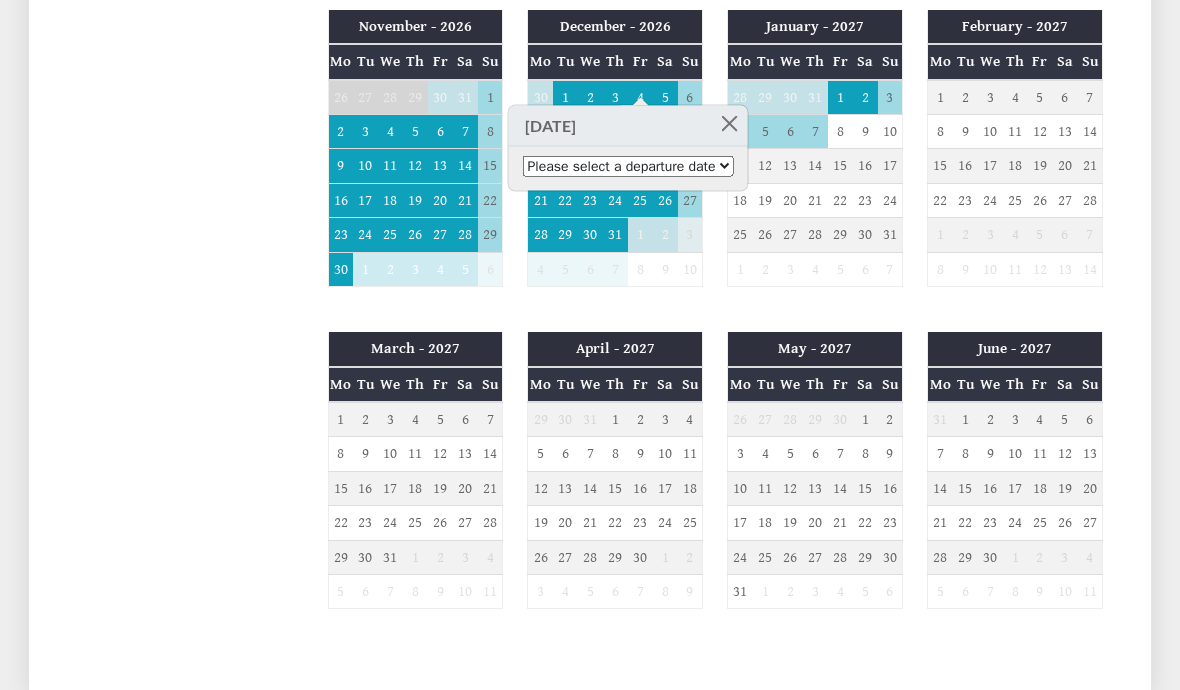 click on "Please select a departure date 6th Dec 2026 - £589.00 7th Dec 2026 - £585.00 8th Dec 2026 - £605.00 9th Dec 2026 - £649.00 10th Dec 2026 - £755.00 11th Dec 2026 - £785.00" at bounding box center [628, 166] 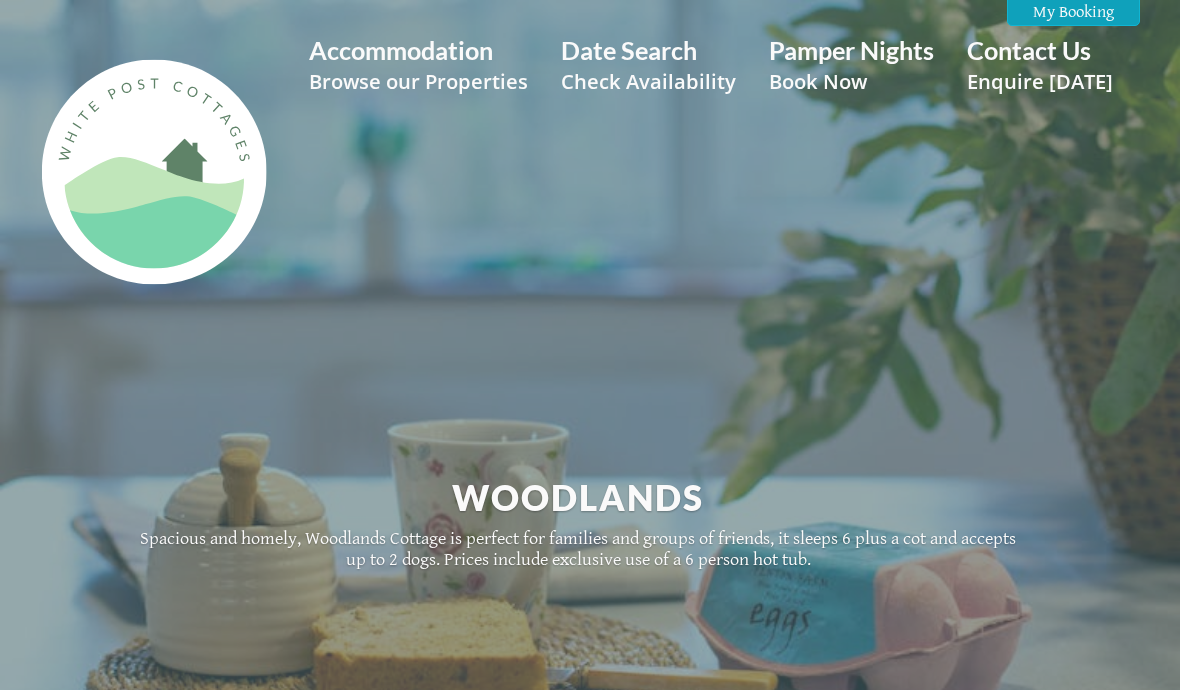 scroll, scrollTop: 2142, scrollLeft: 0, axis: vertical 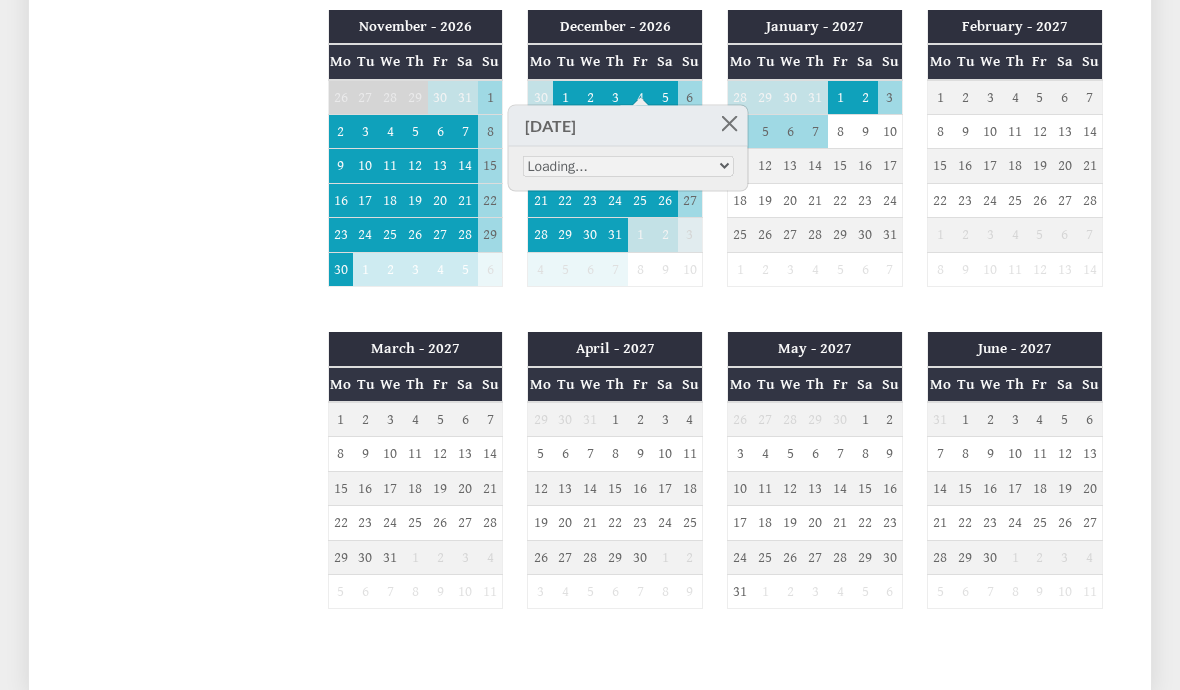 click on "7" at bounding box center [890, 269] 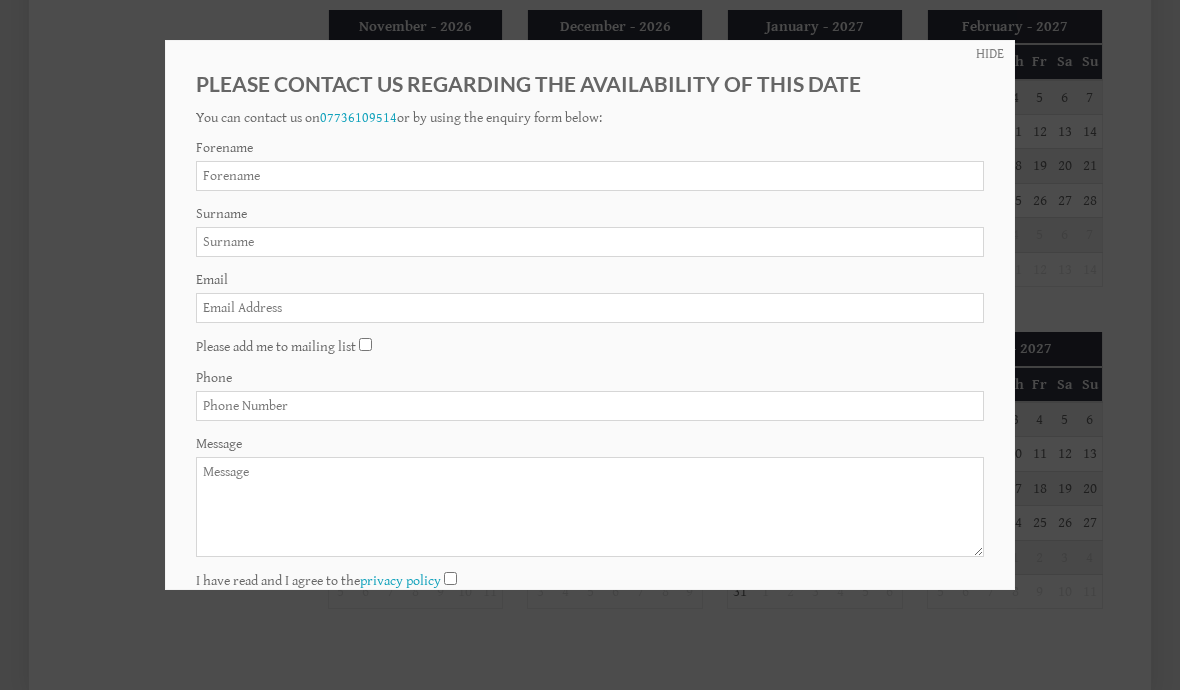 click at bounding box center [590, 345] 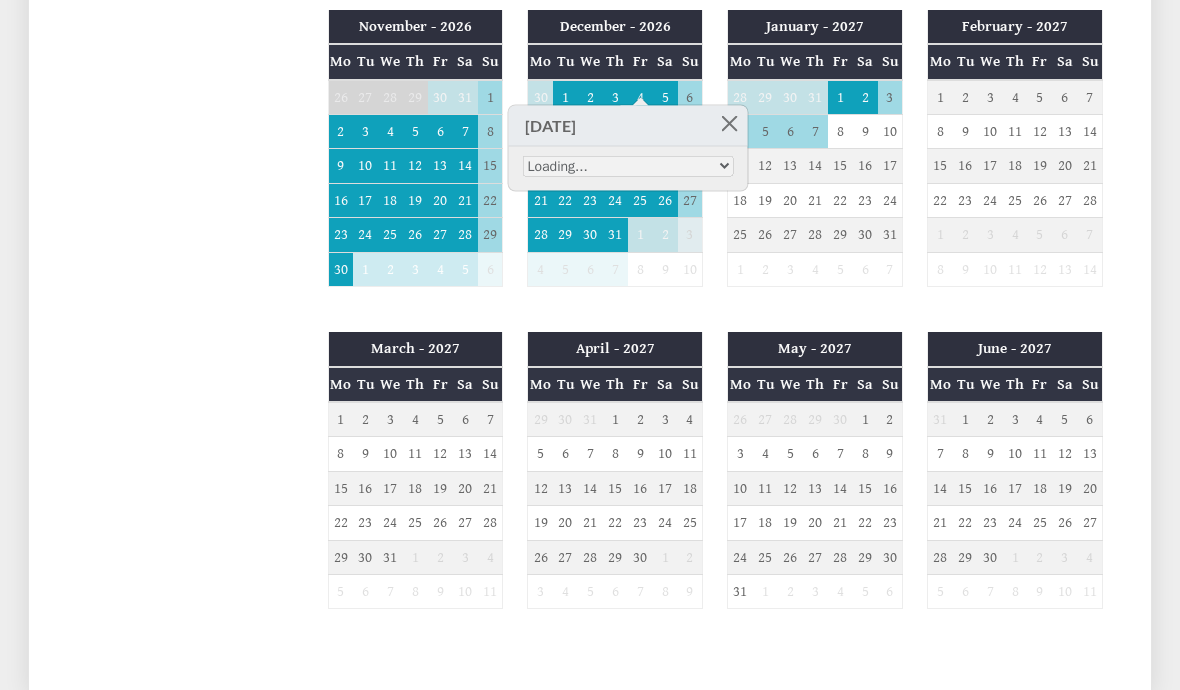 click at bounding box center [729, 123] 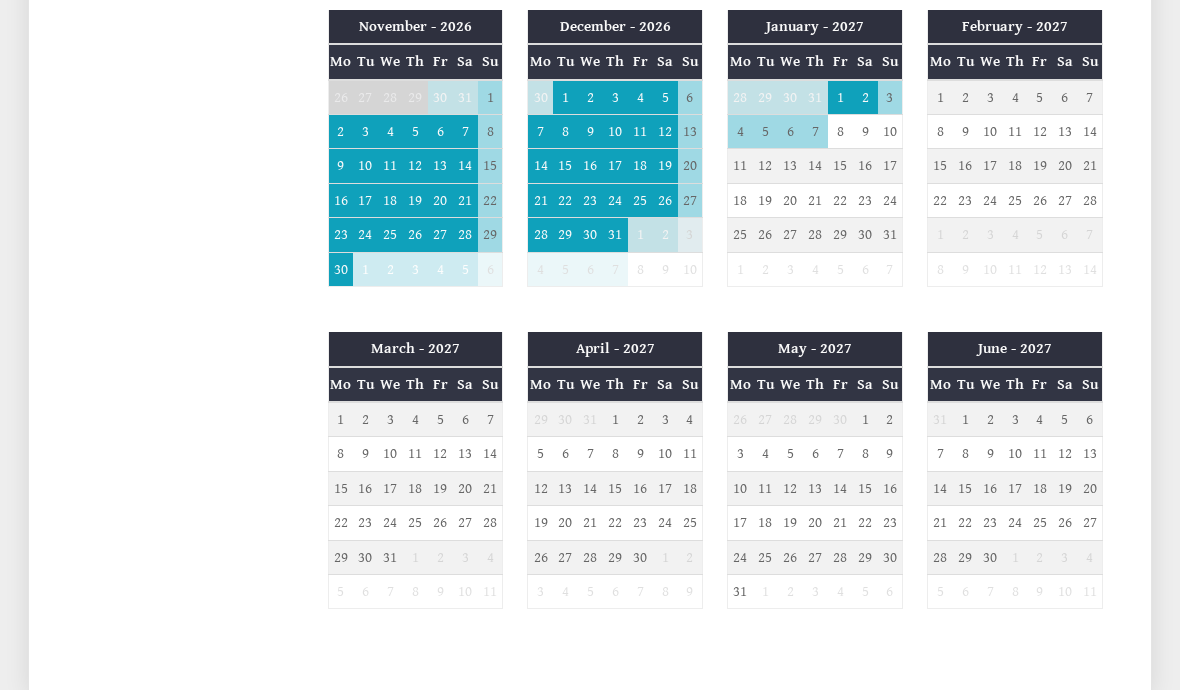 click on "30" at bounding box center (590, 235) 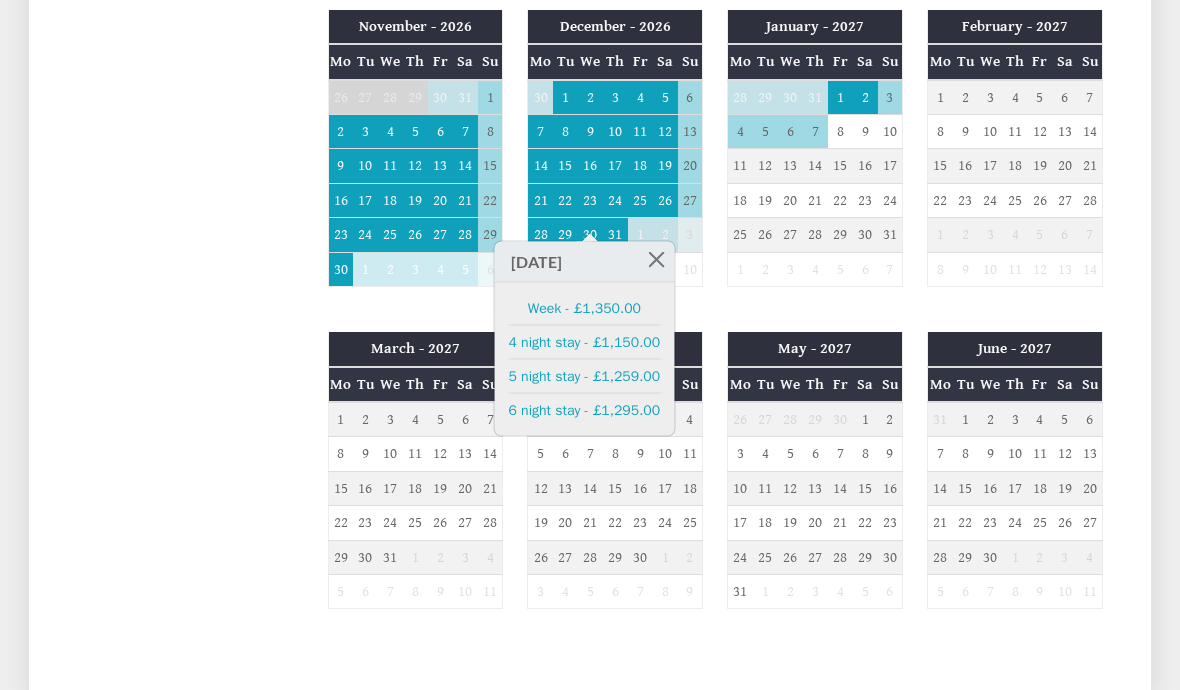 click on "4 night stay  - £1,150.00" at bounding box center (585, 342) 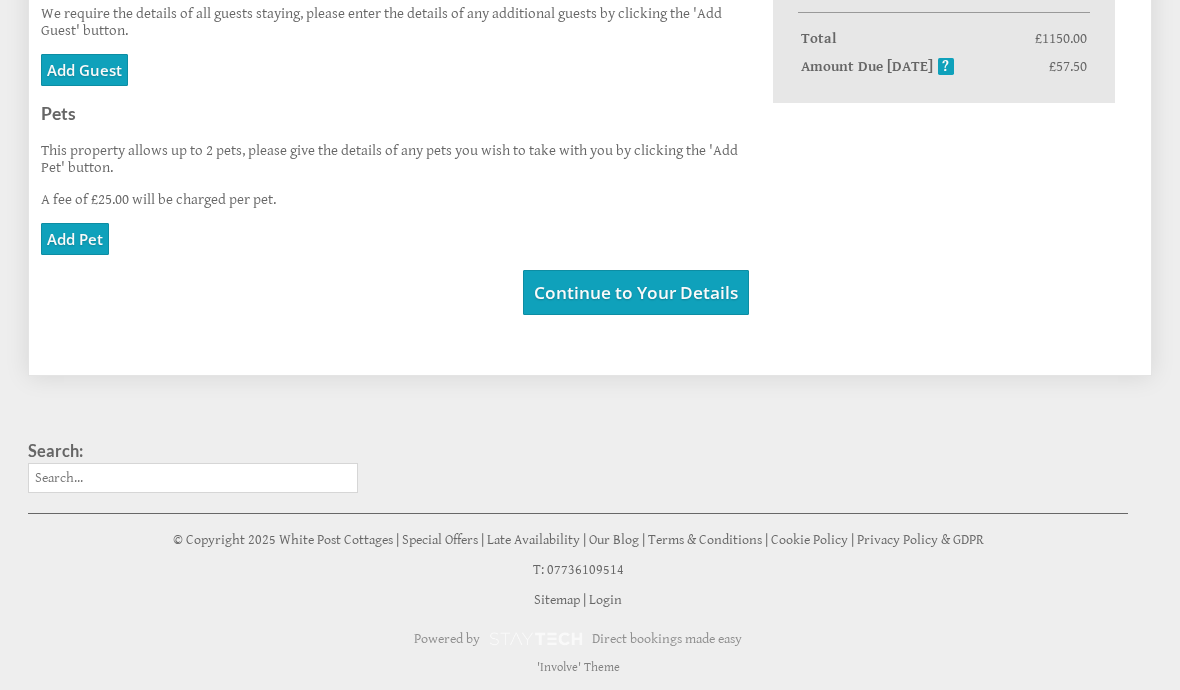 scroll, scrollTop: 1277, scrollLeft: 0, axis: vertical 